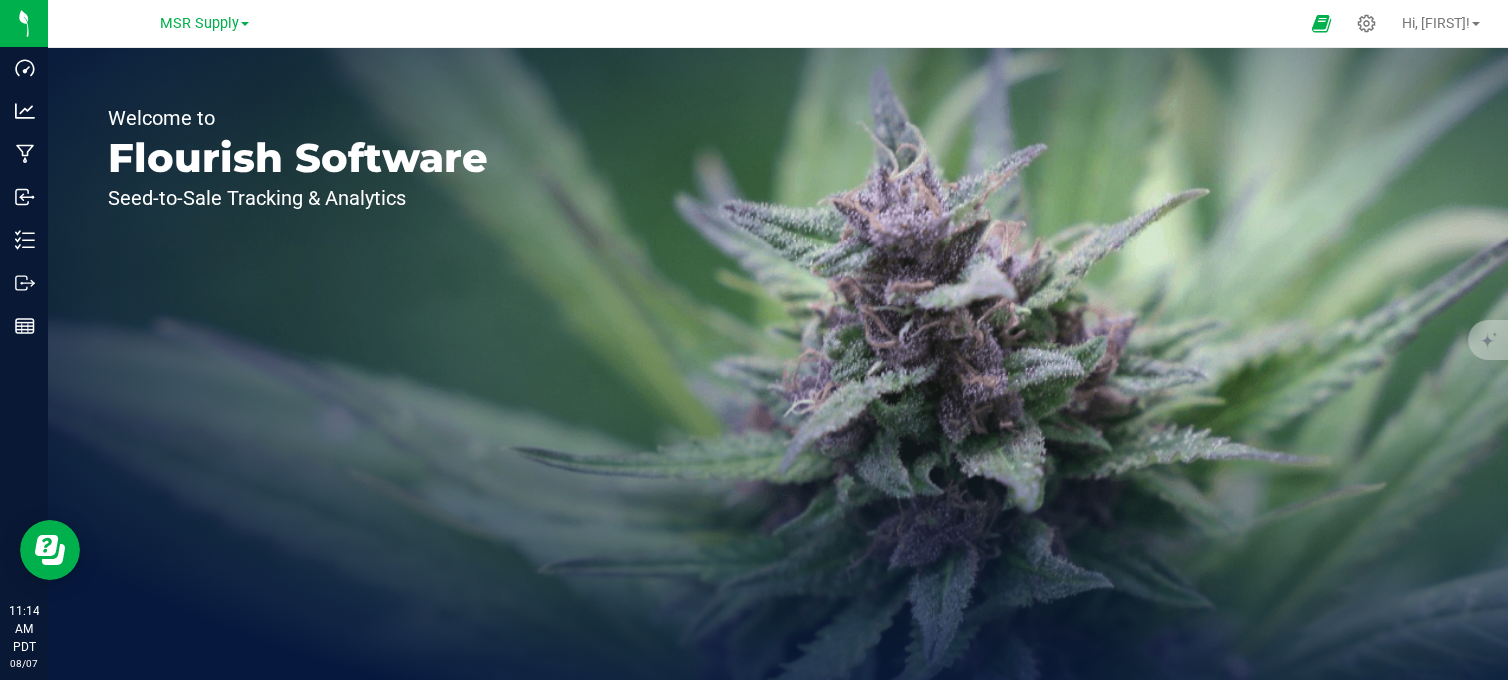 scroll, scrollTop: 0, scrollLeft: 0, axis: both 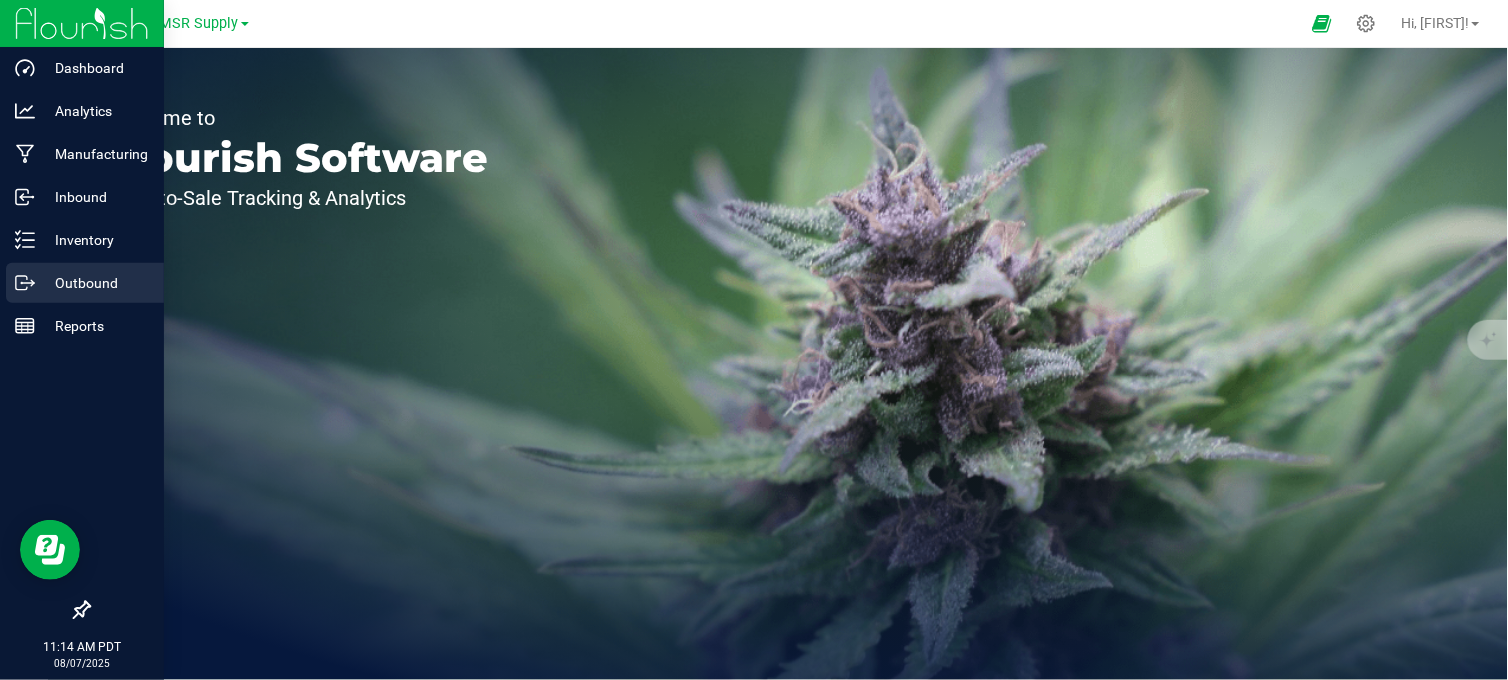 click on "Outbound" at bounding box center [95, 283] 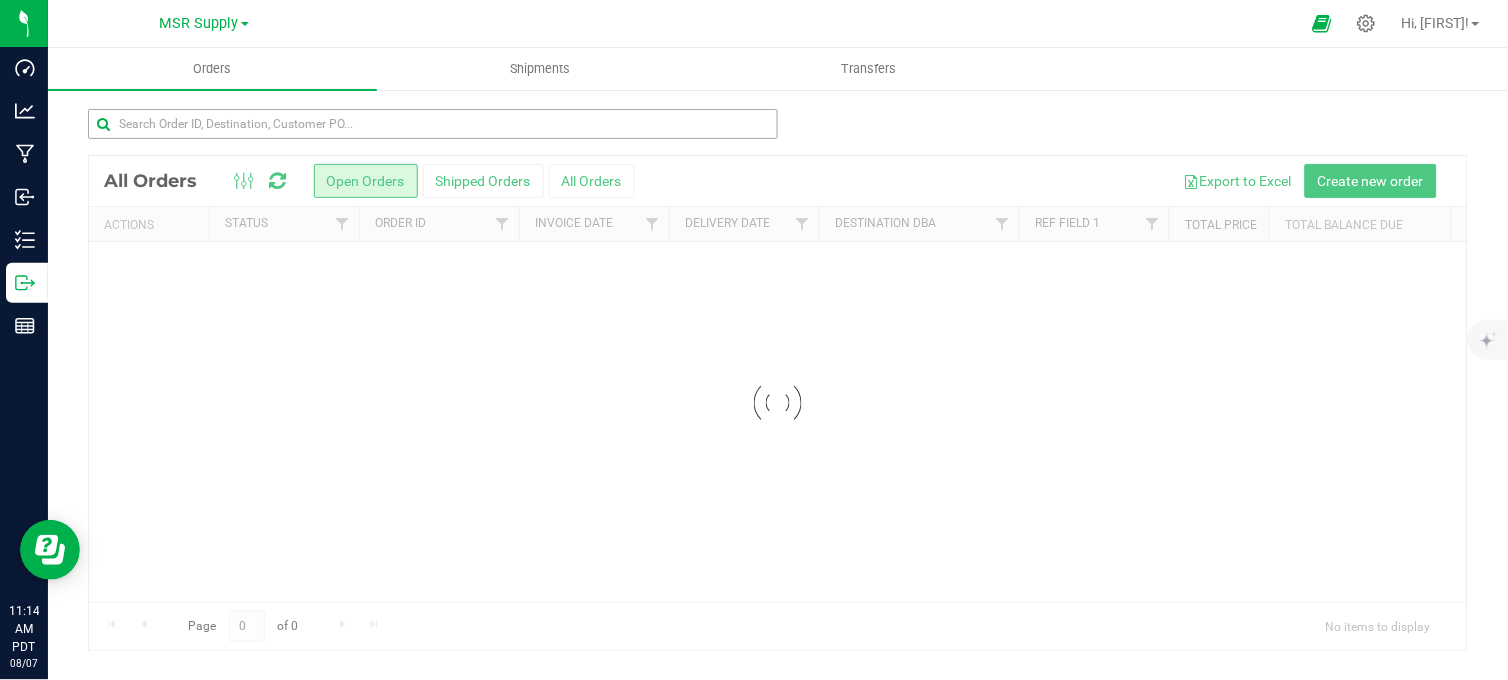 click on "MSR Supply" at bounding box center (199, 23) 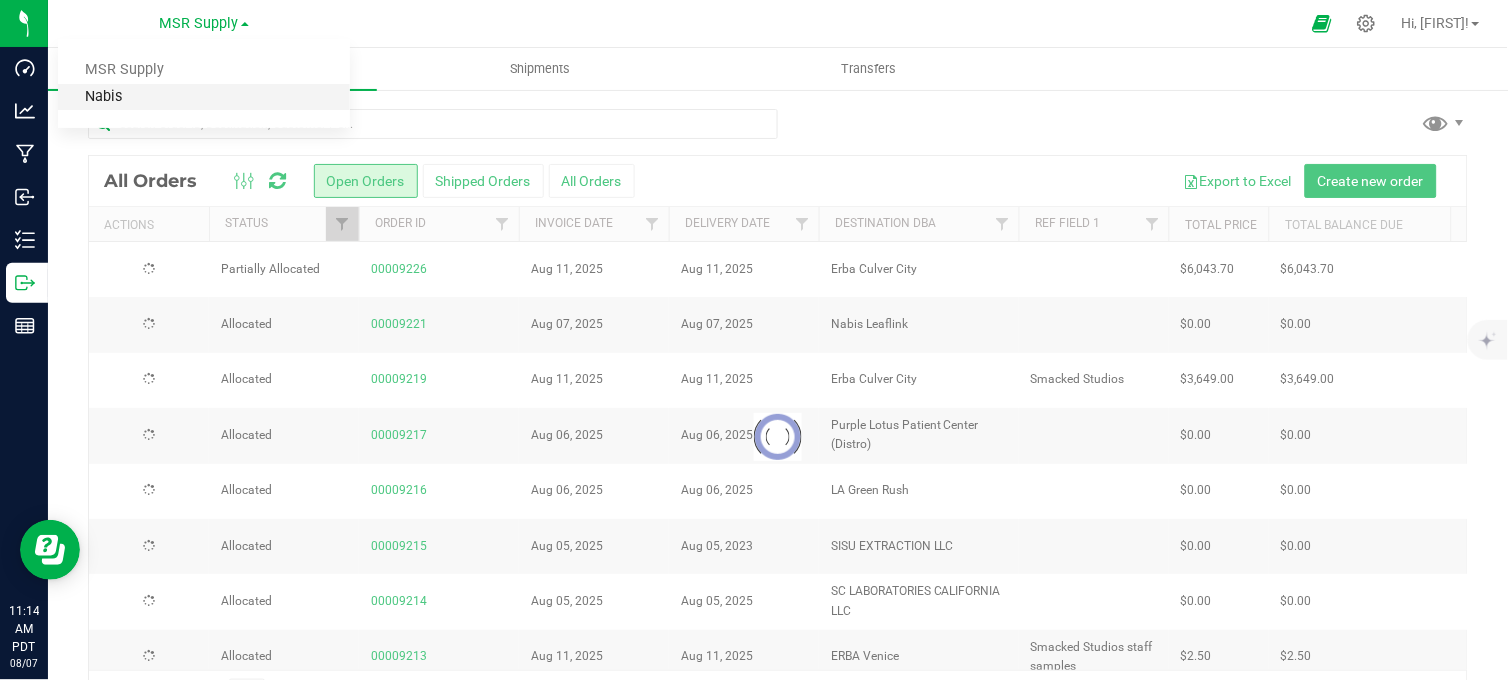 click on "Nabis" at bounding box center (204, 97) 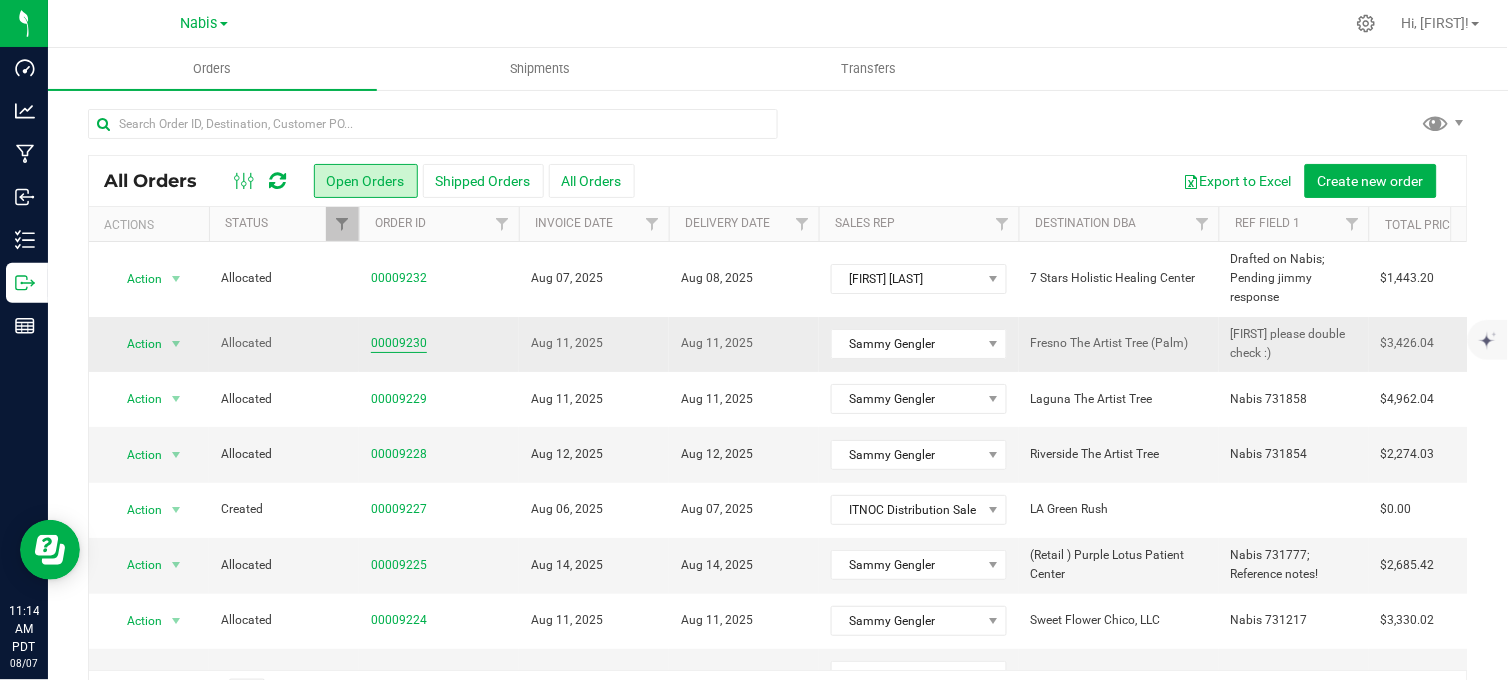 click on "00009230" at bounding box center (399, 343) 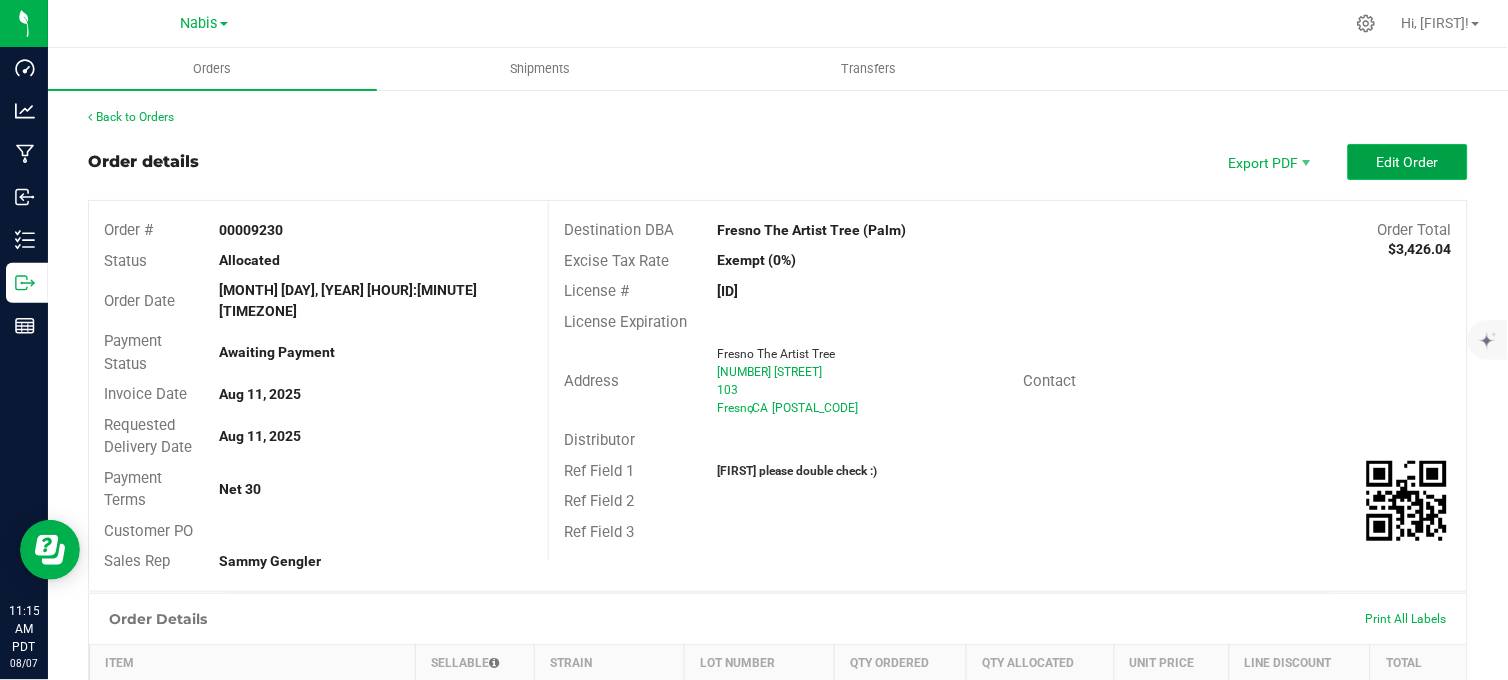 click on "Edit Order" at bounding box center (1408, 162) 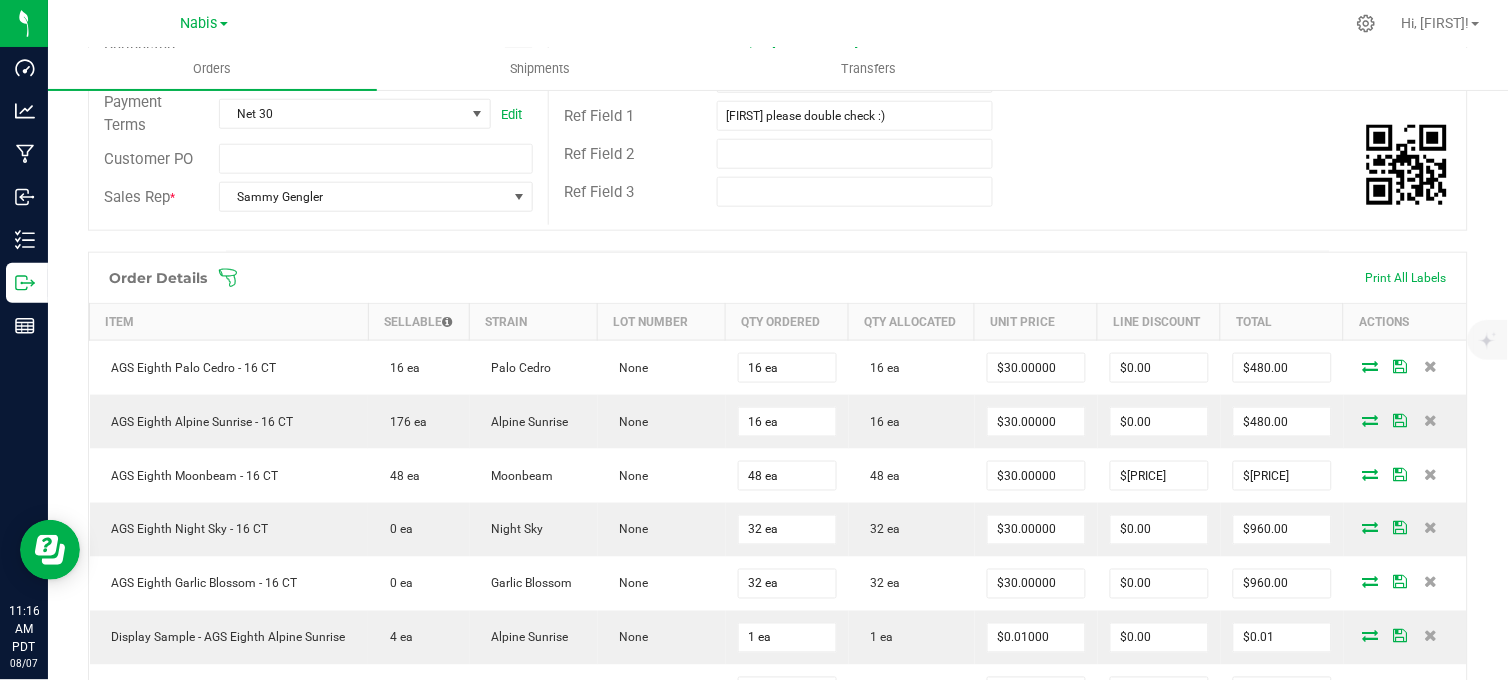scroll, scrollTop: 0, scrollLeft: 0, axis: both 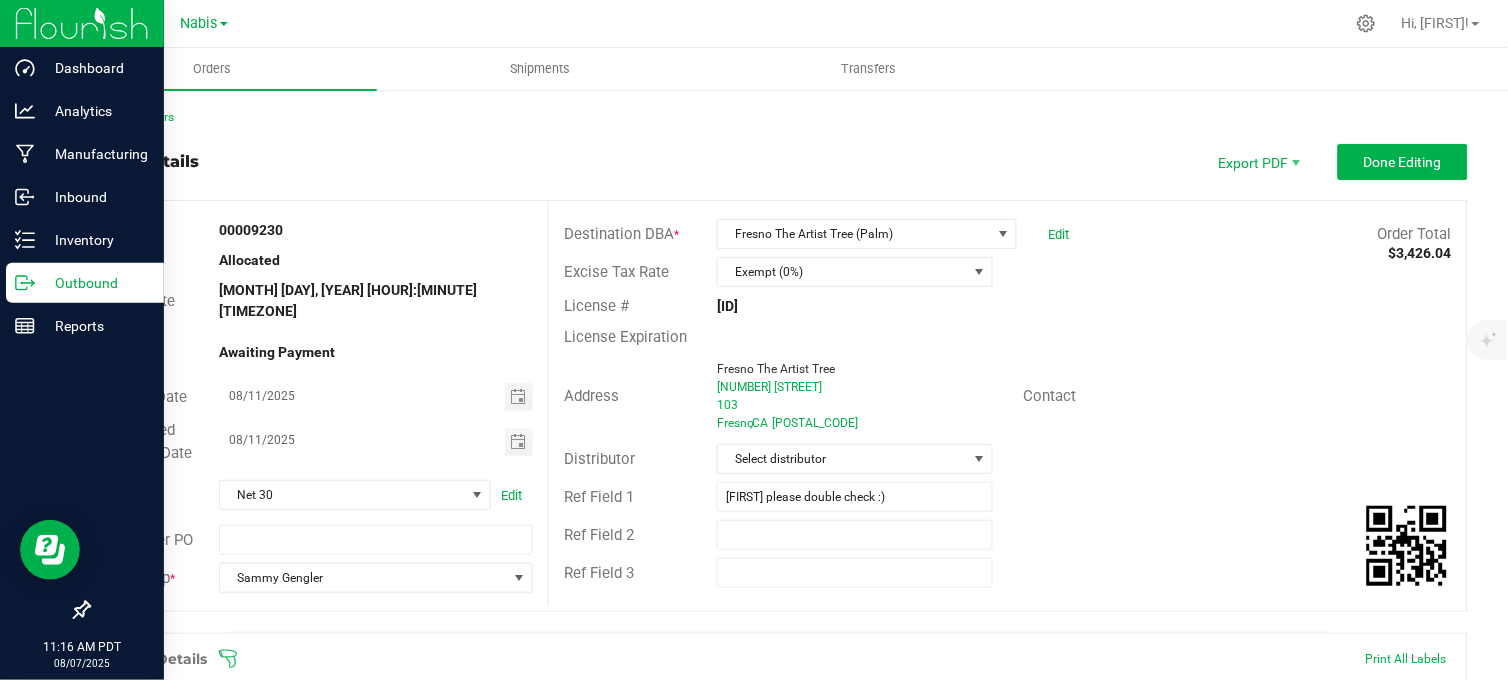 drag, startPoint x: 36, startPoint y: 275, endPoint x: 103, endPoint y: 300, distance: 71.51224 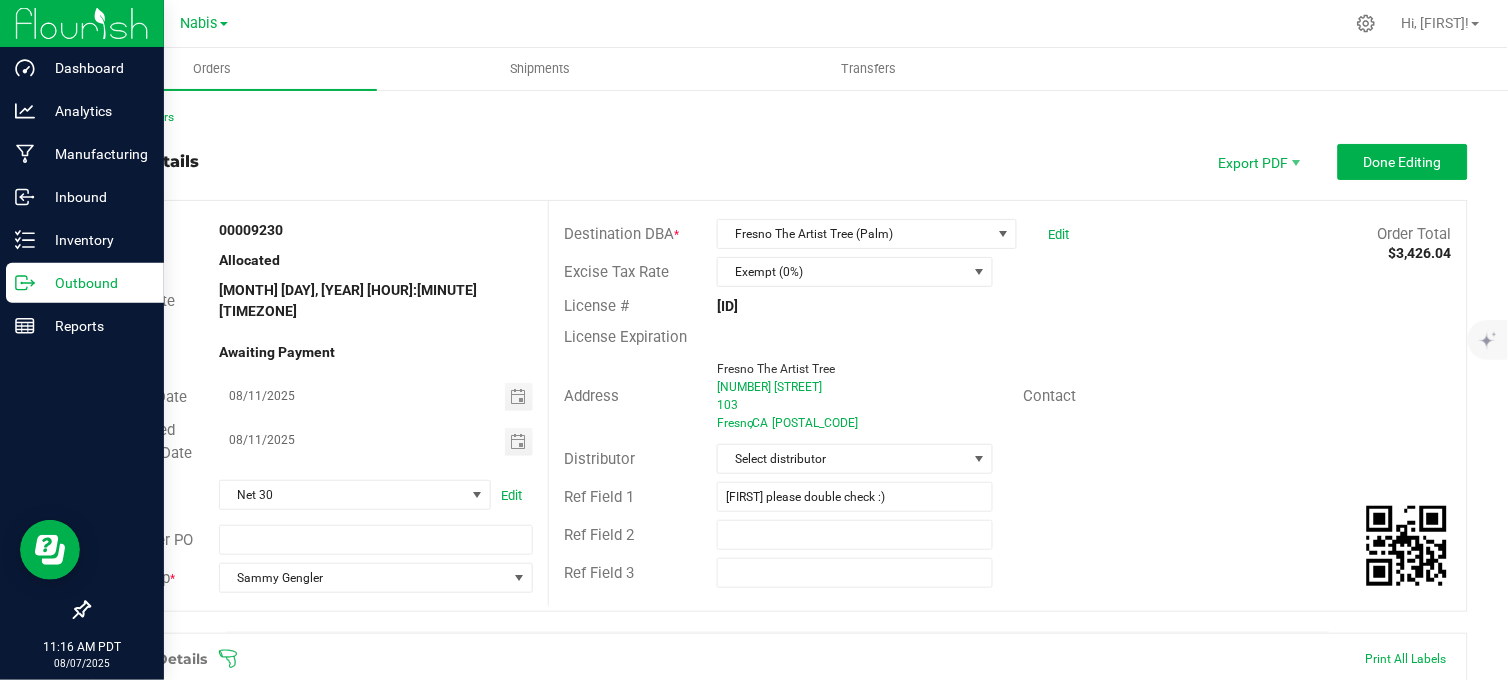 click on "Outbound" at bounding box center (95, 283) 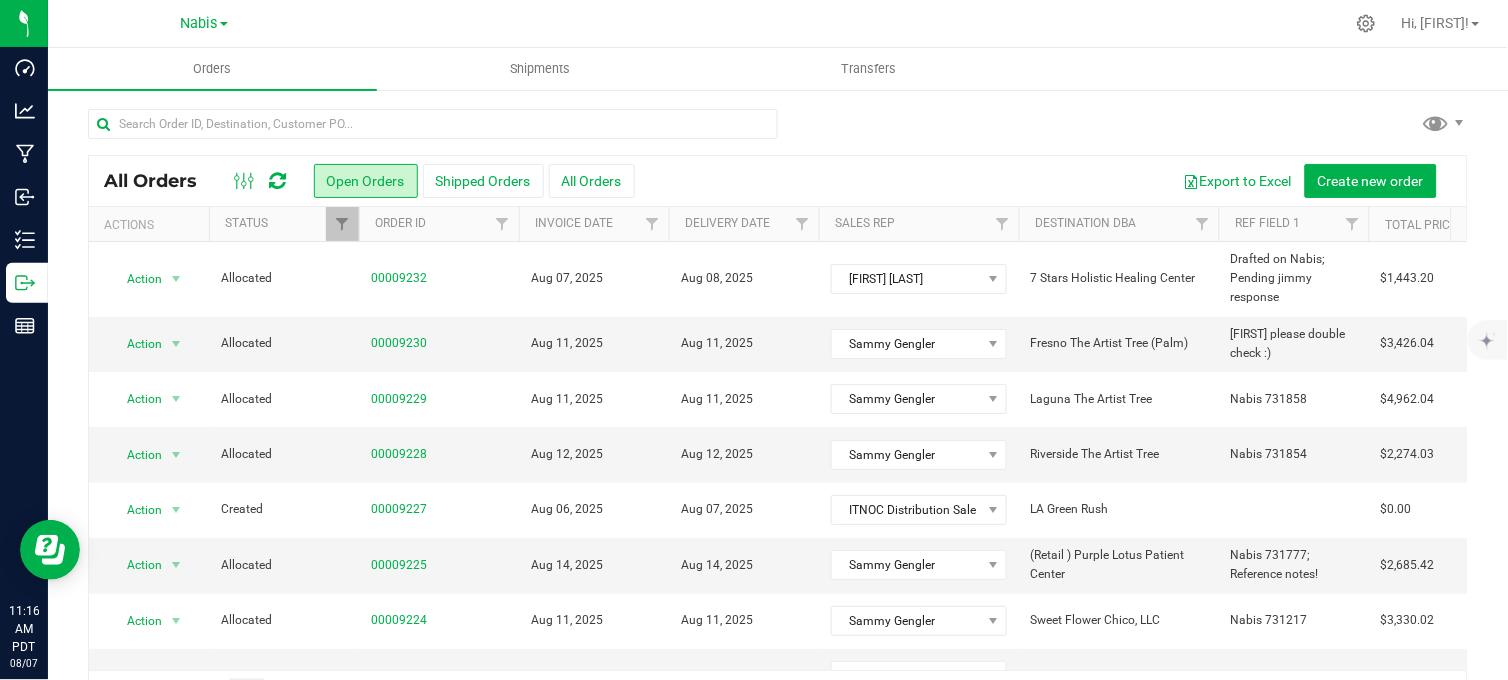 drag, startPoint x: 454, startPoint y: 24, endPoint x: 472, endPoint y: 23, distance: 18.027756 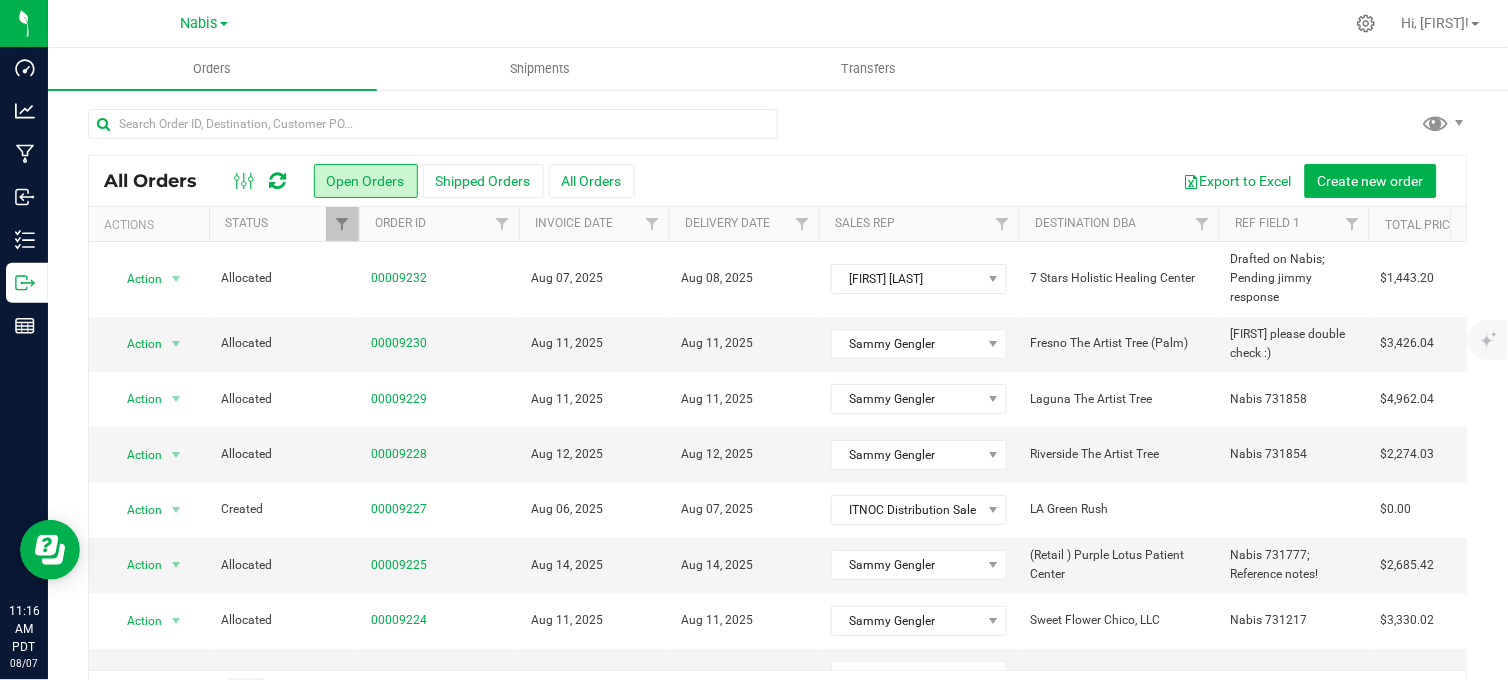 click at bounding box center (851, 23) 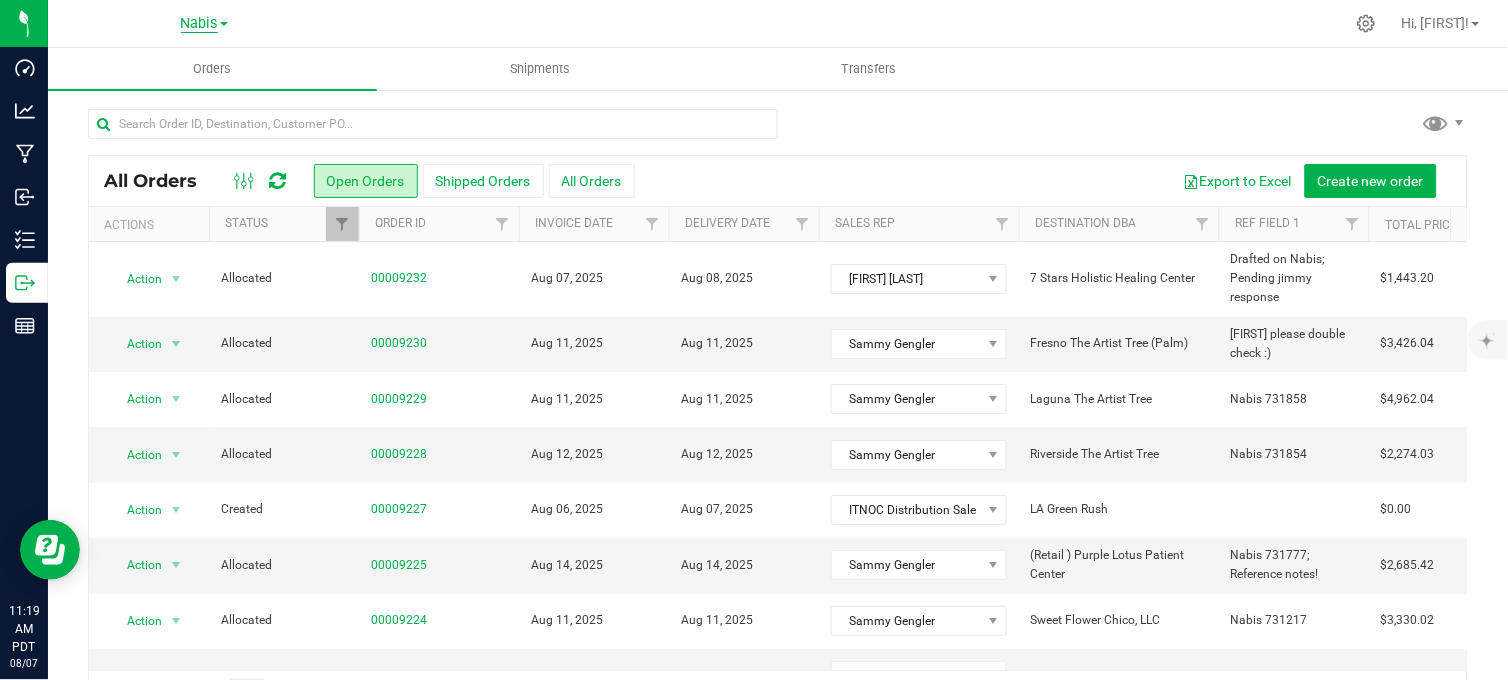 click on "Nabis" at bounding box center (199, 24) 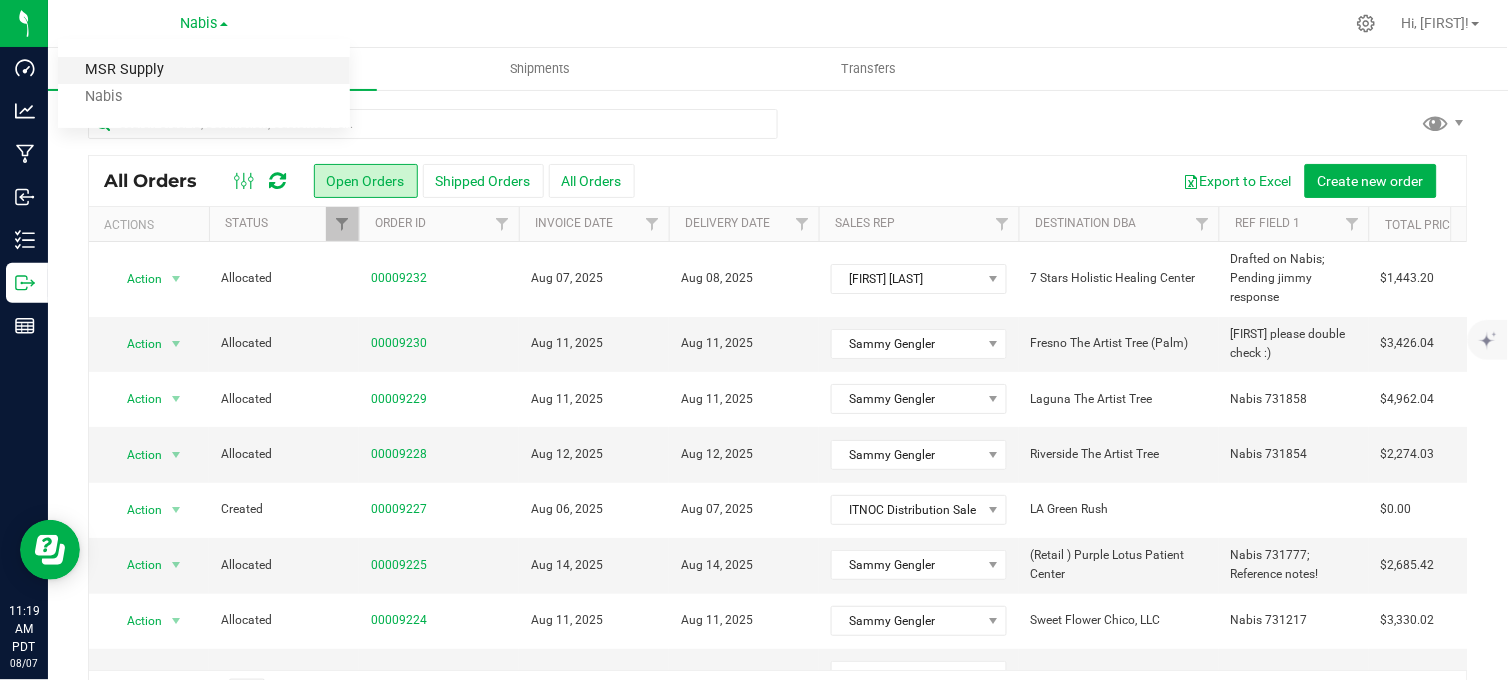 click on "MSR Supply" at bounding box center [204, 70] 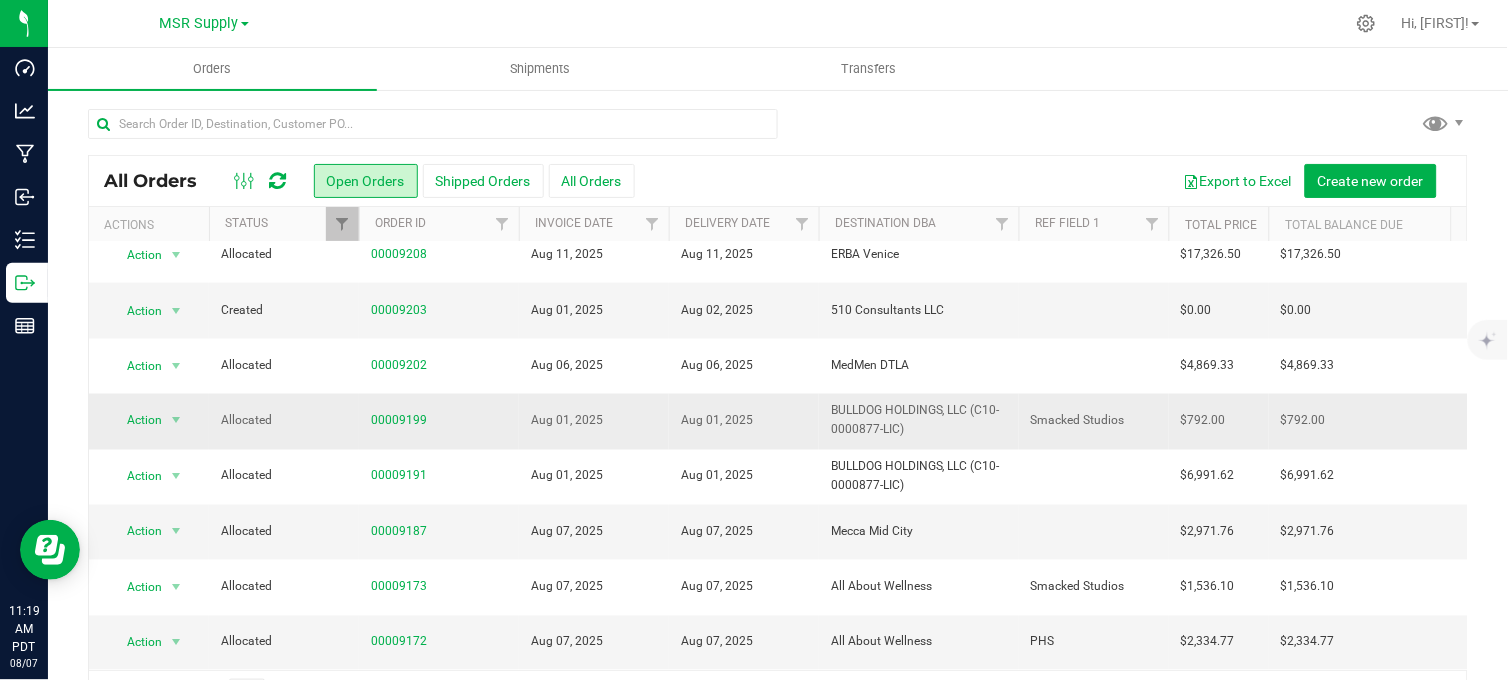 scroll, scrollTop: 696, scrollLeft: 0, axis: vertical 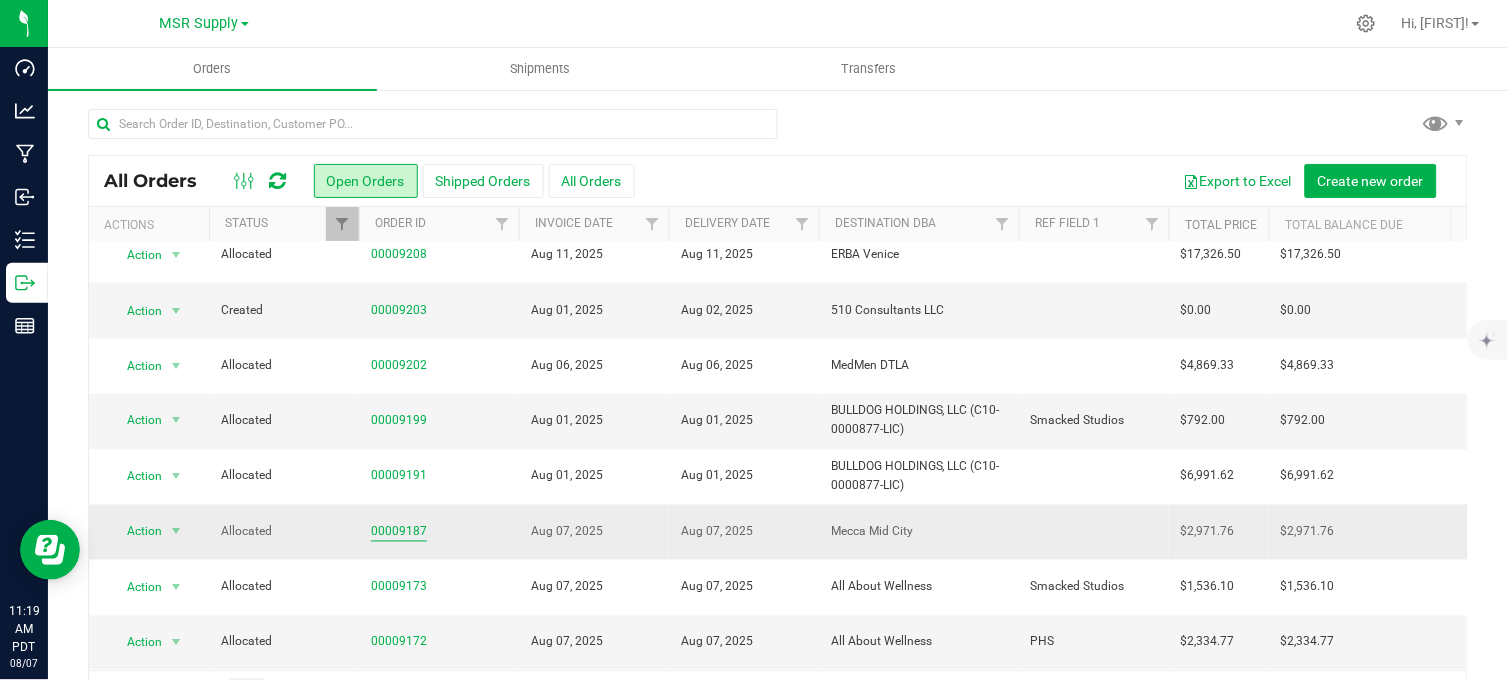 click on "00009187" at bounding box center (399, 532) 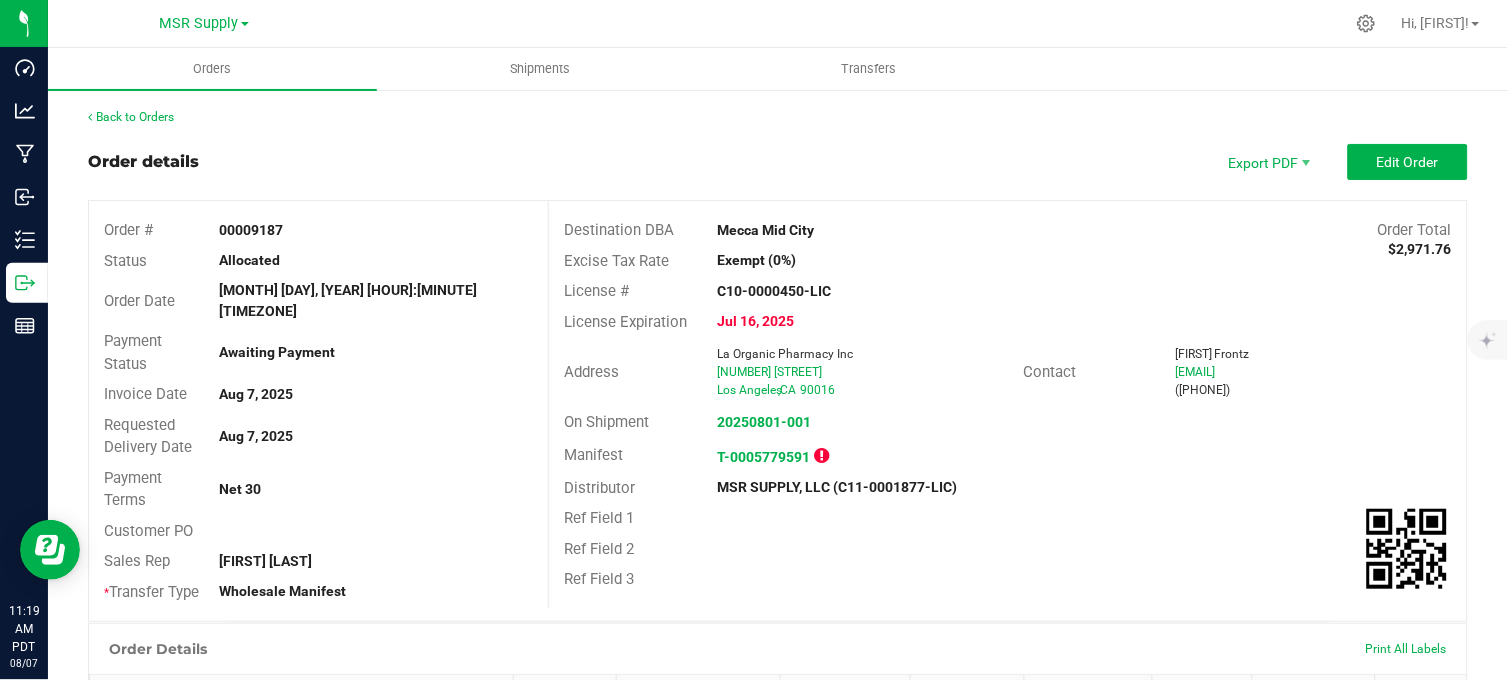 click at bounding box center [821, 456] 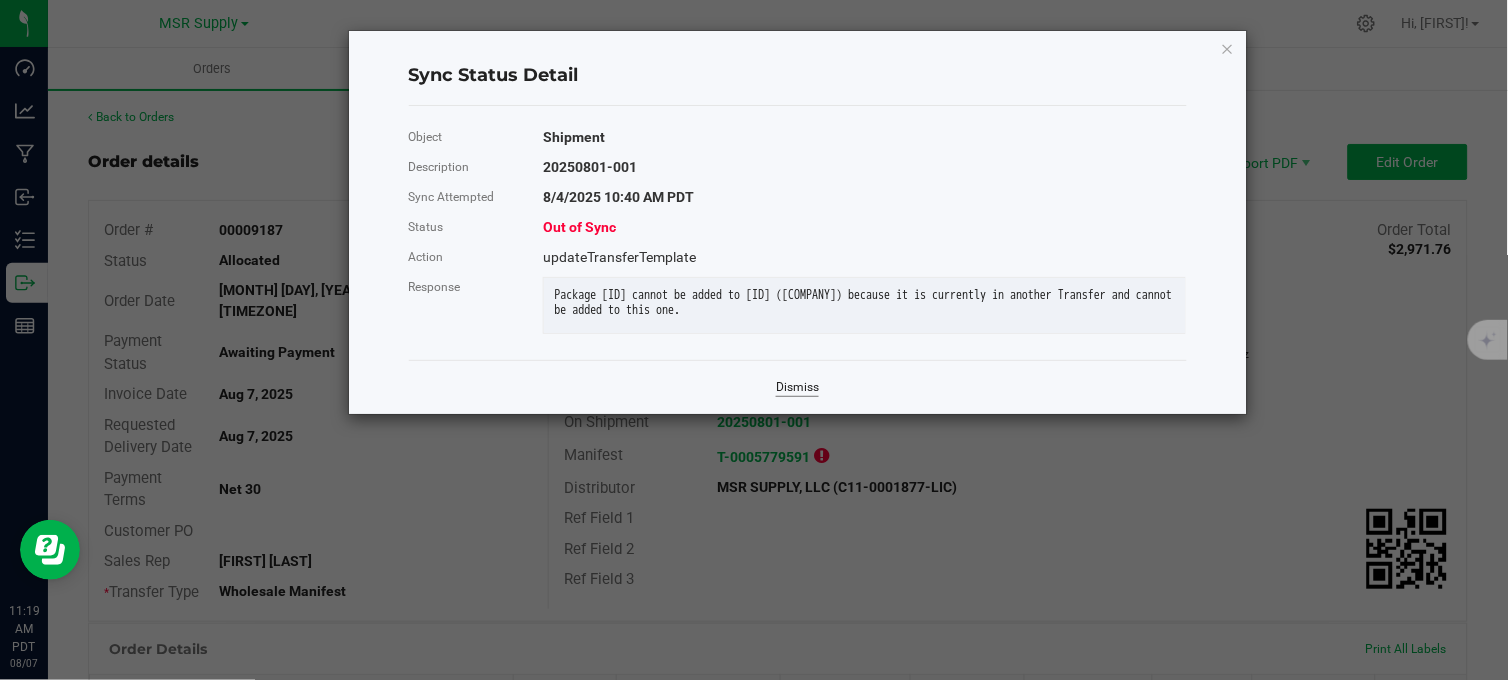 click on "Dismiss" 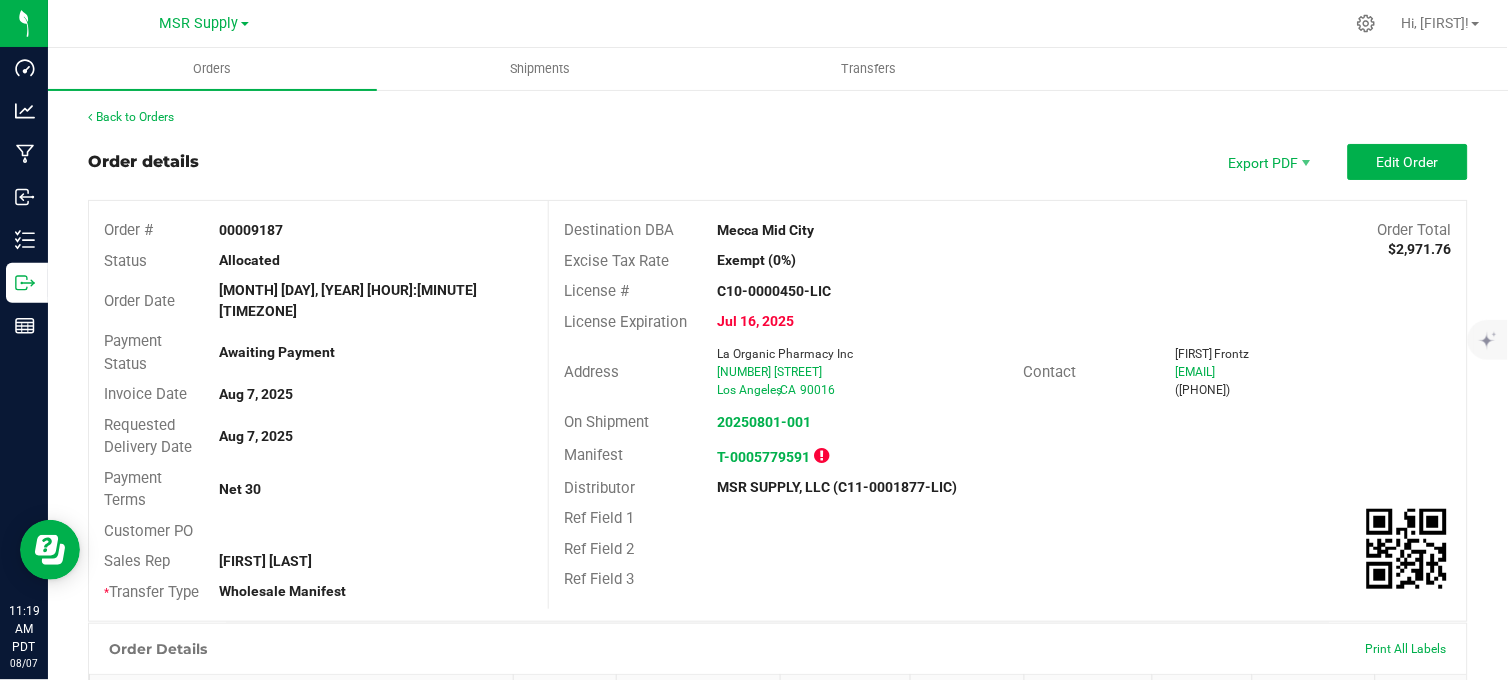 click on "Order details   Export PDF   Edit Order" at bounding box center (778, 162) 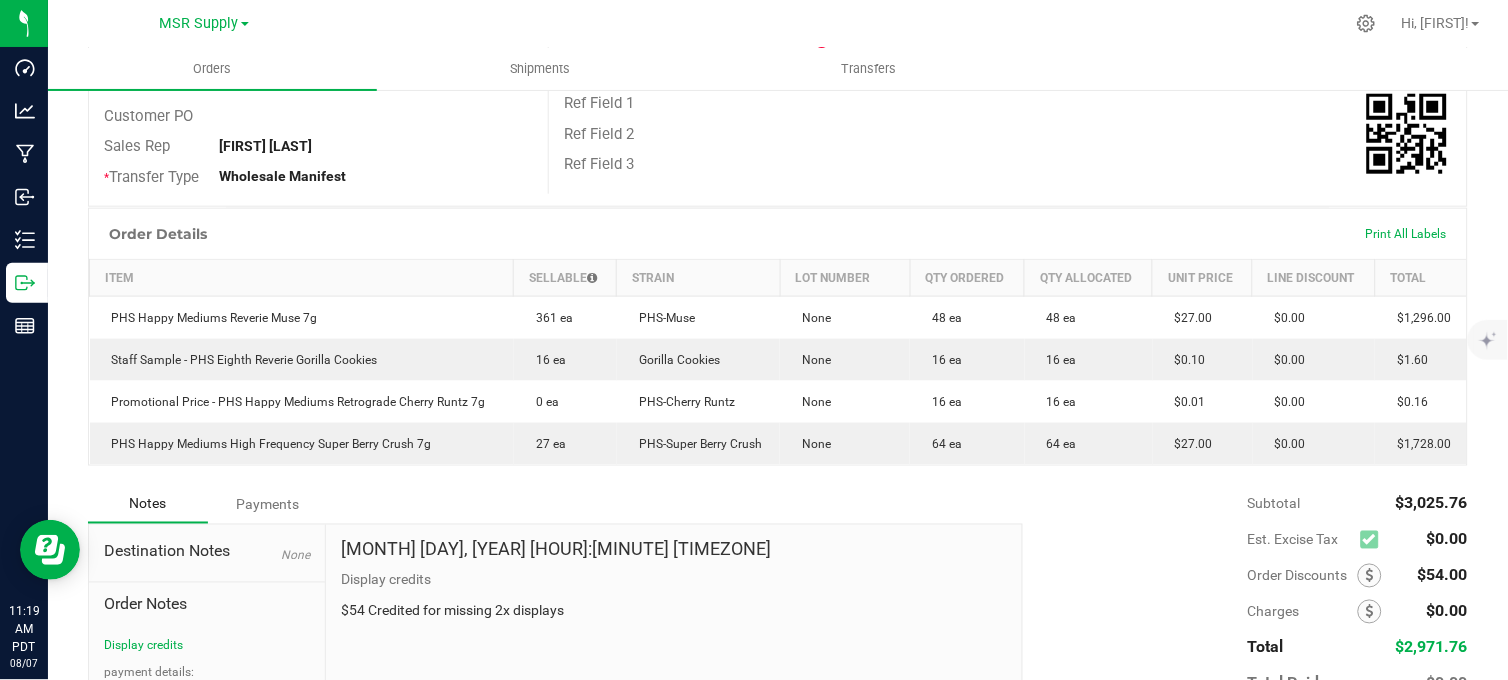 scroll, scrollTop: 217, scrollLeft: 0, axis: vertical 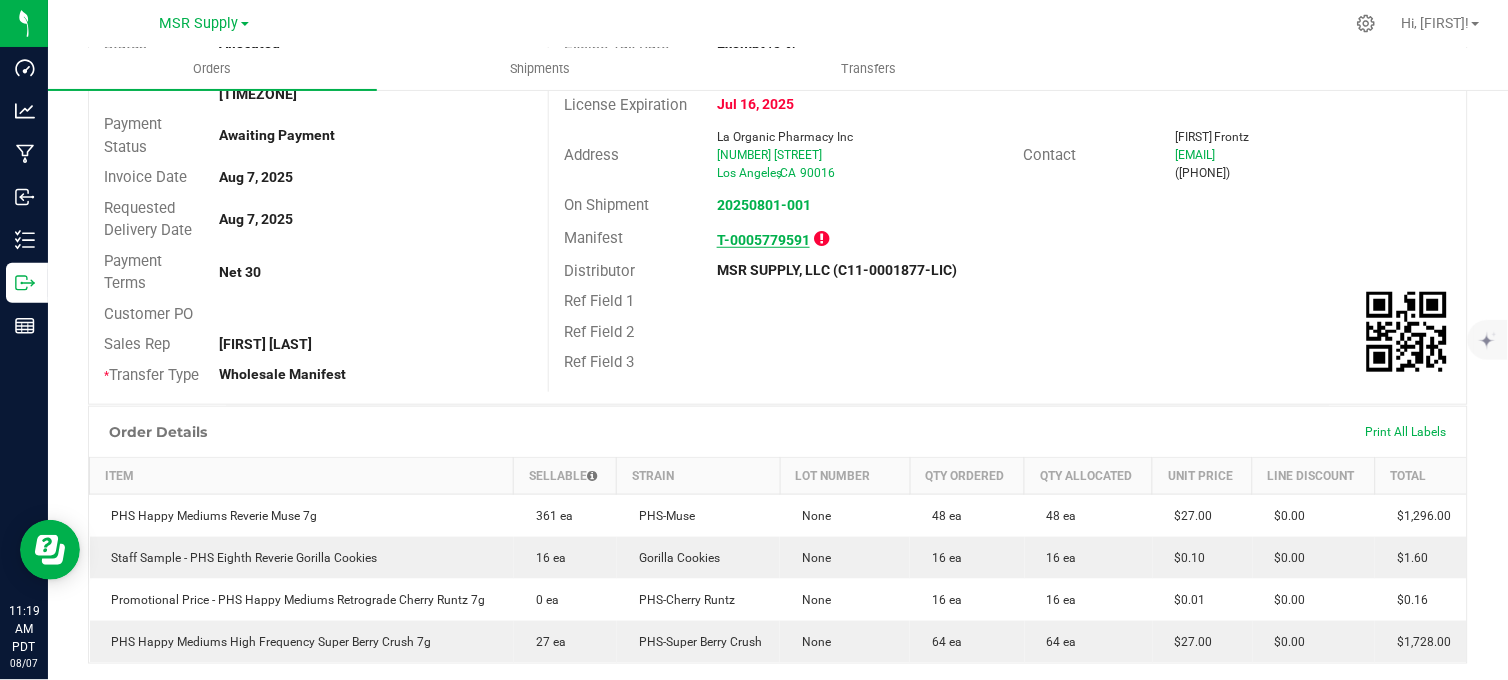 click on "T-0005779591" at bounding box center [763, 240] 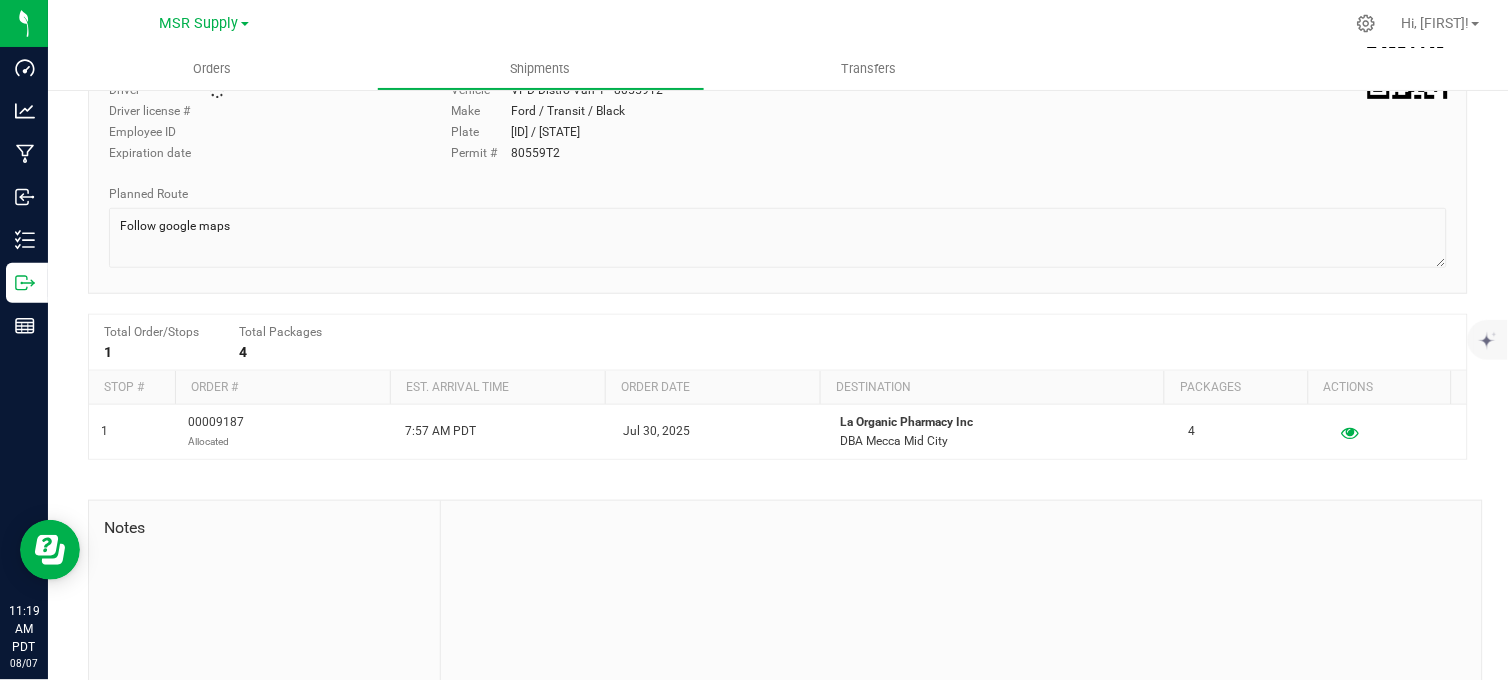 scroll, scrollTop: 0, scrollLeft: 0, axis: both 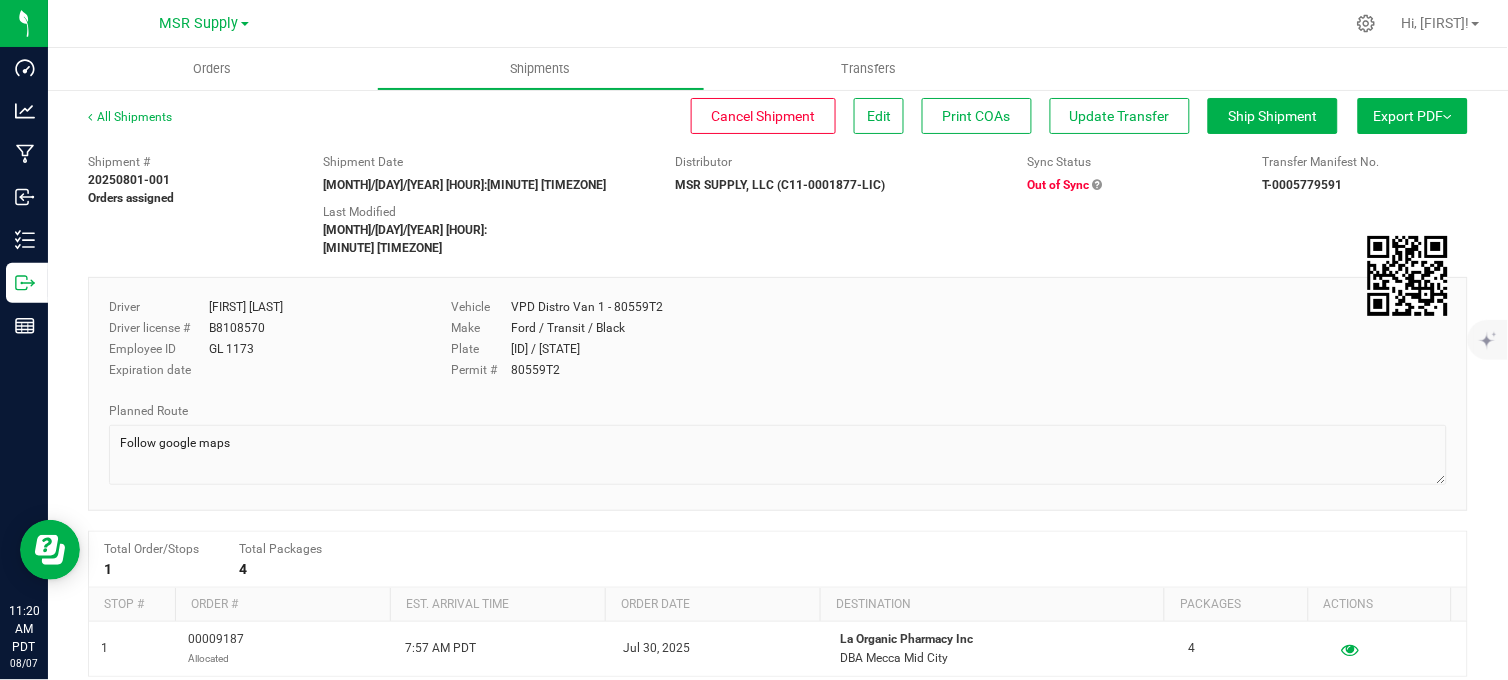 click at bounding box center [1098, 185] 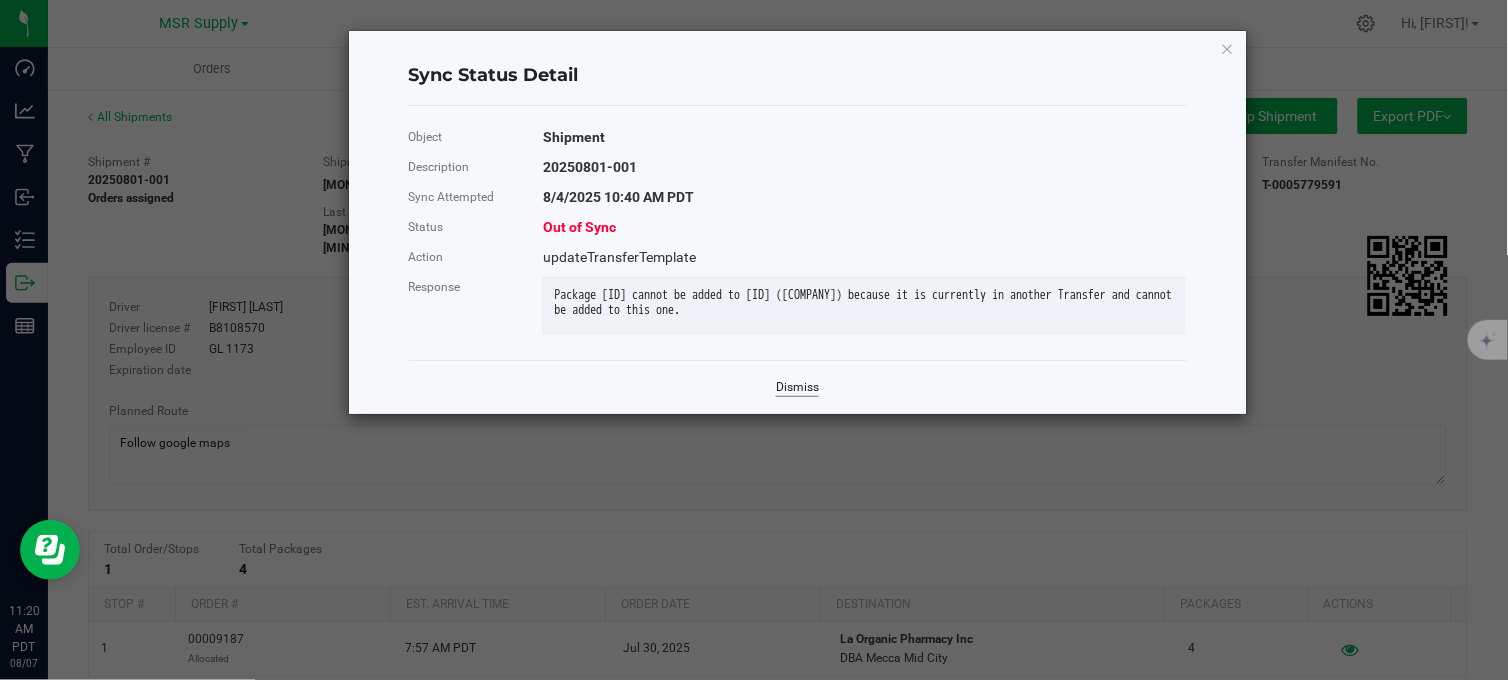 click on "Dismiss" 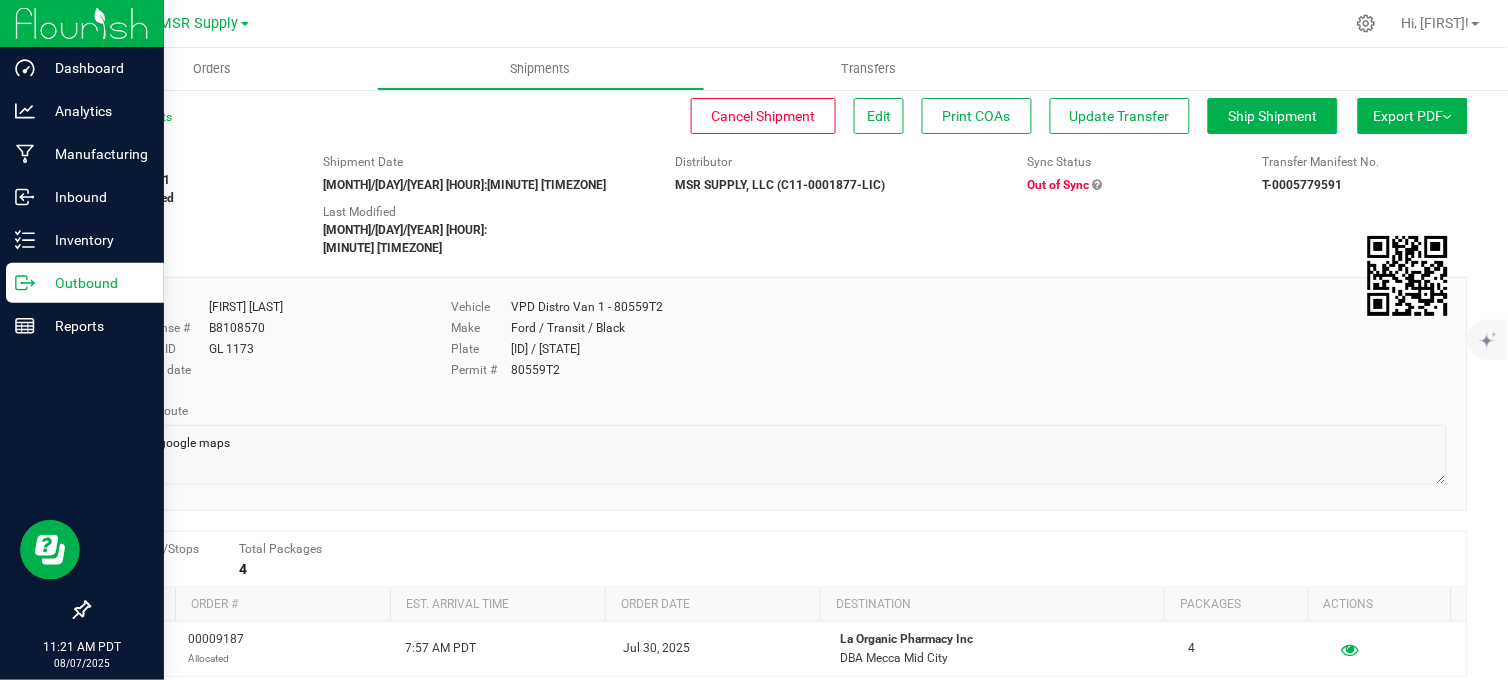 drag, startPoint x: 12, startPoint y: 276, endPoint x: 31, endPoint y: 283, distance: 20.248457 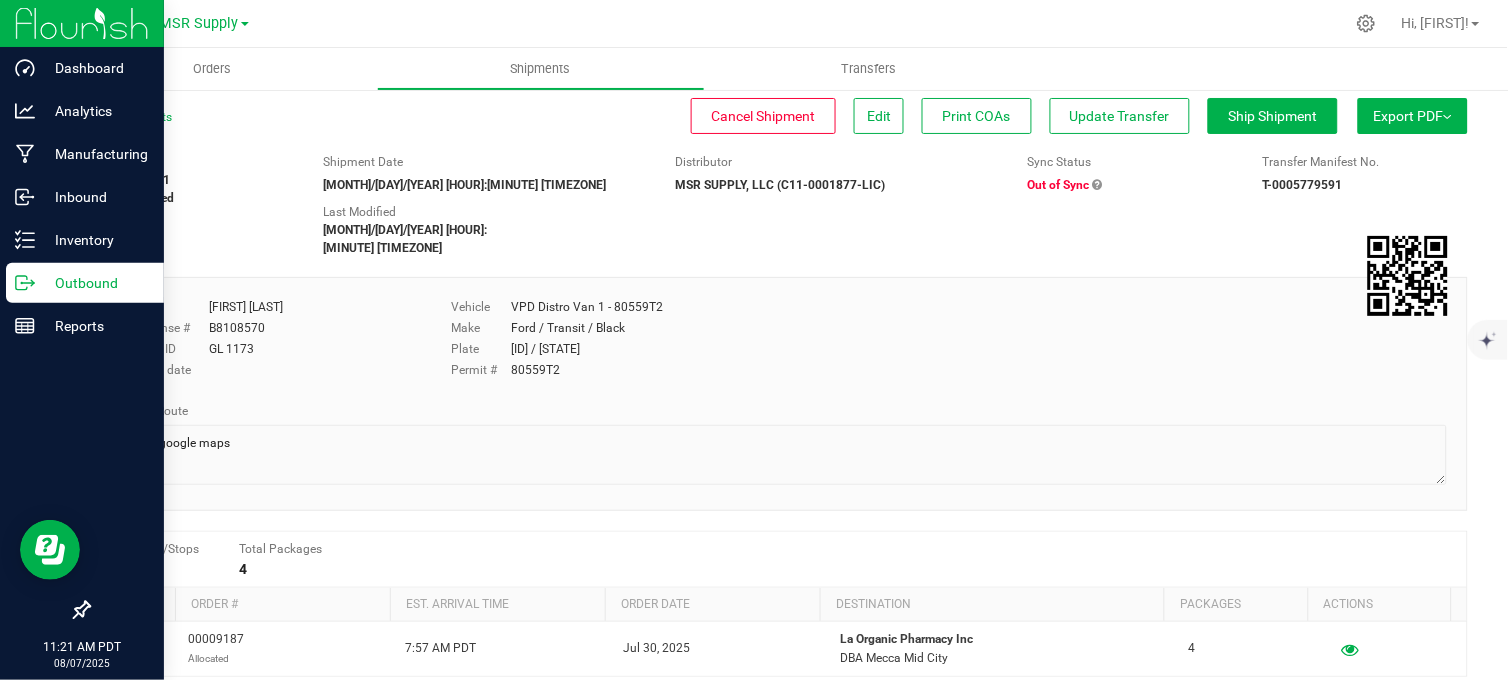 click on "Outbound" at bounding box center (85, 283) 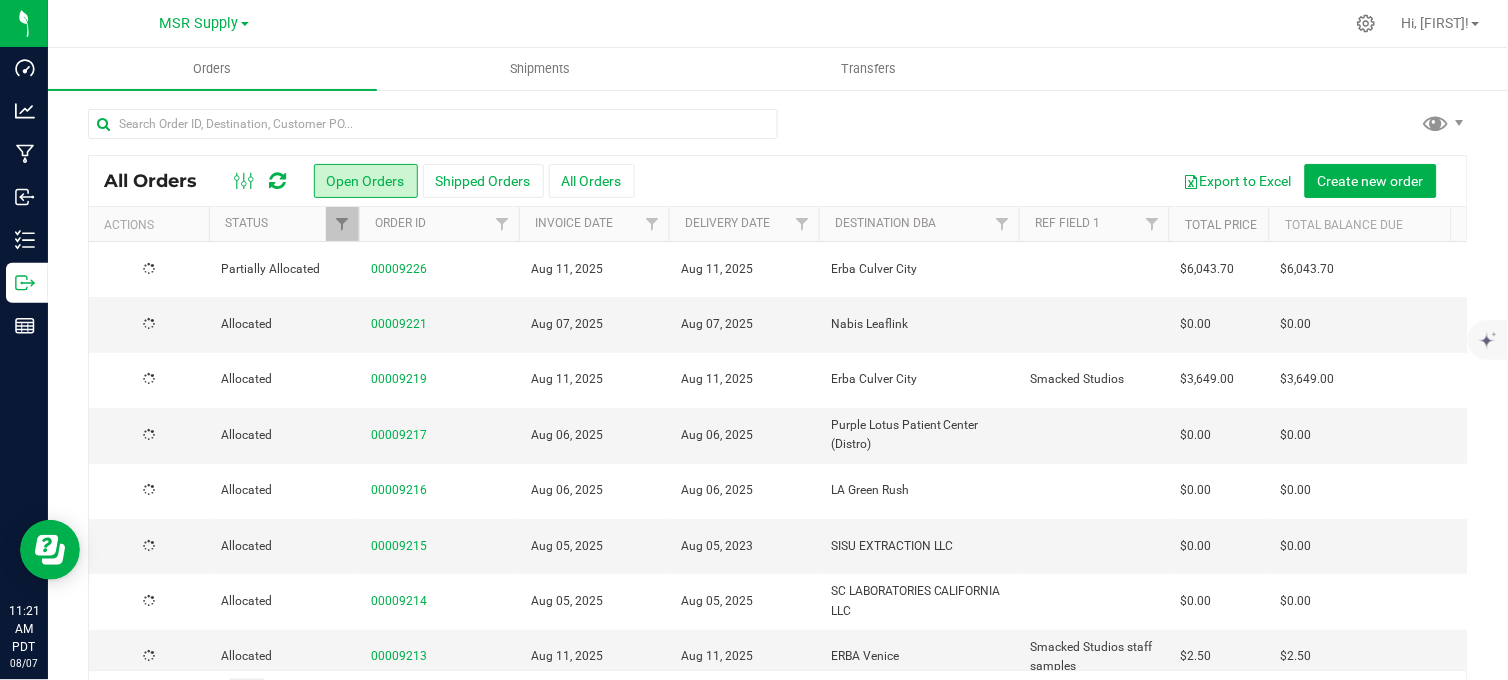 drag, startPoint x: 862, startPoint y: 113, endPoint x: 847, endPoint y: 131, distance: 23.43075 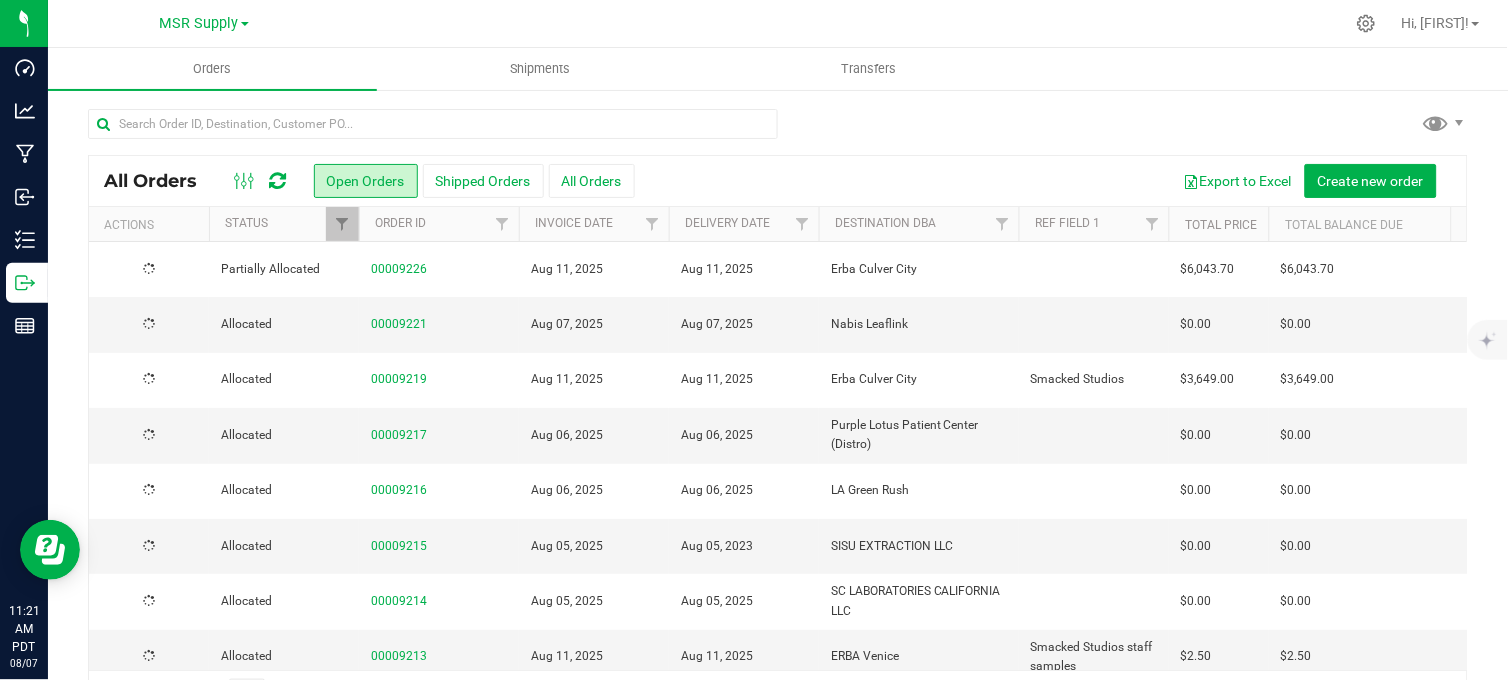 click at bounding box center (778, 132) 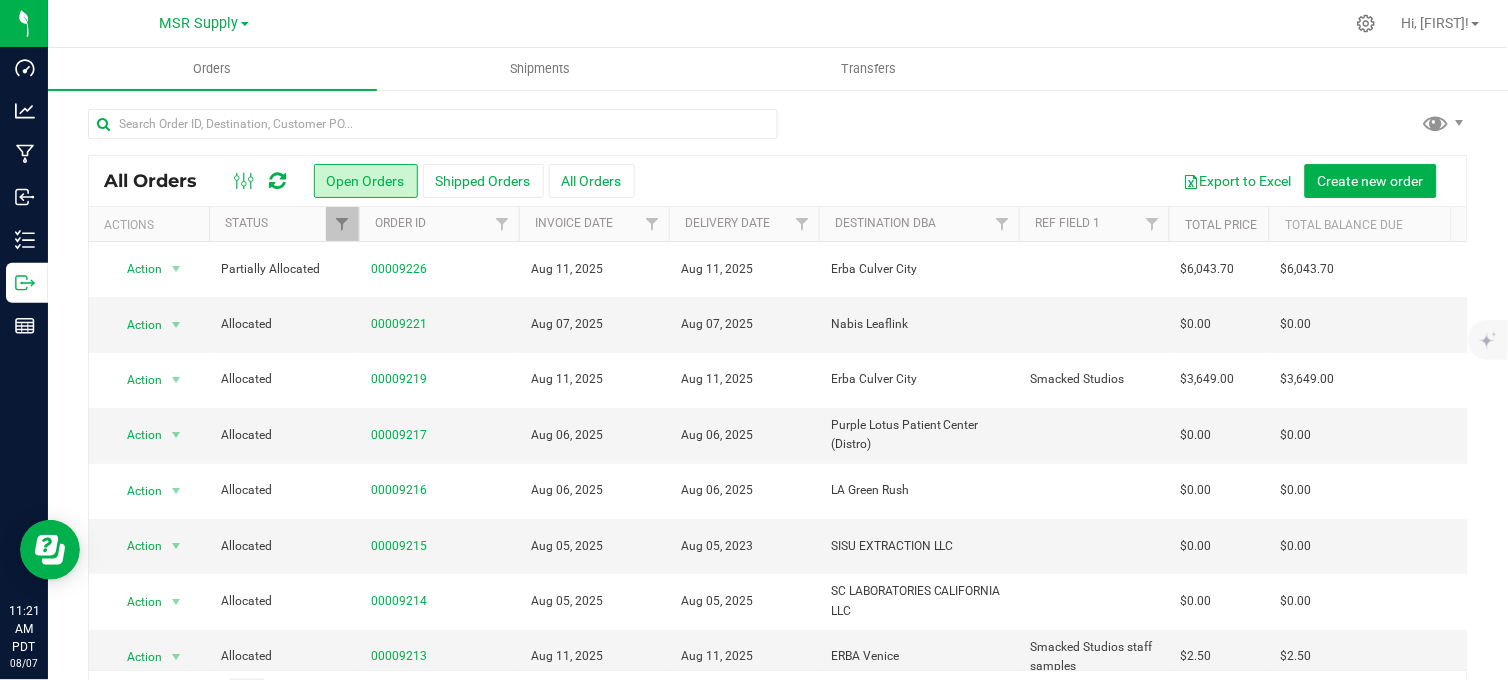 click at bounding box center [778, 132] 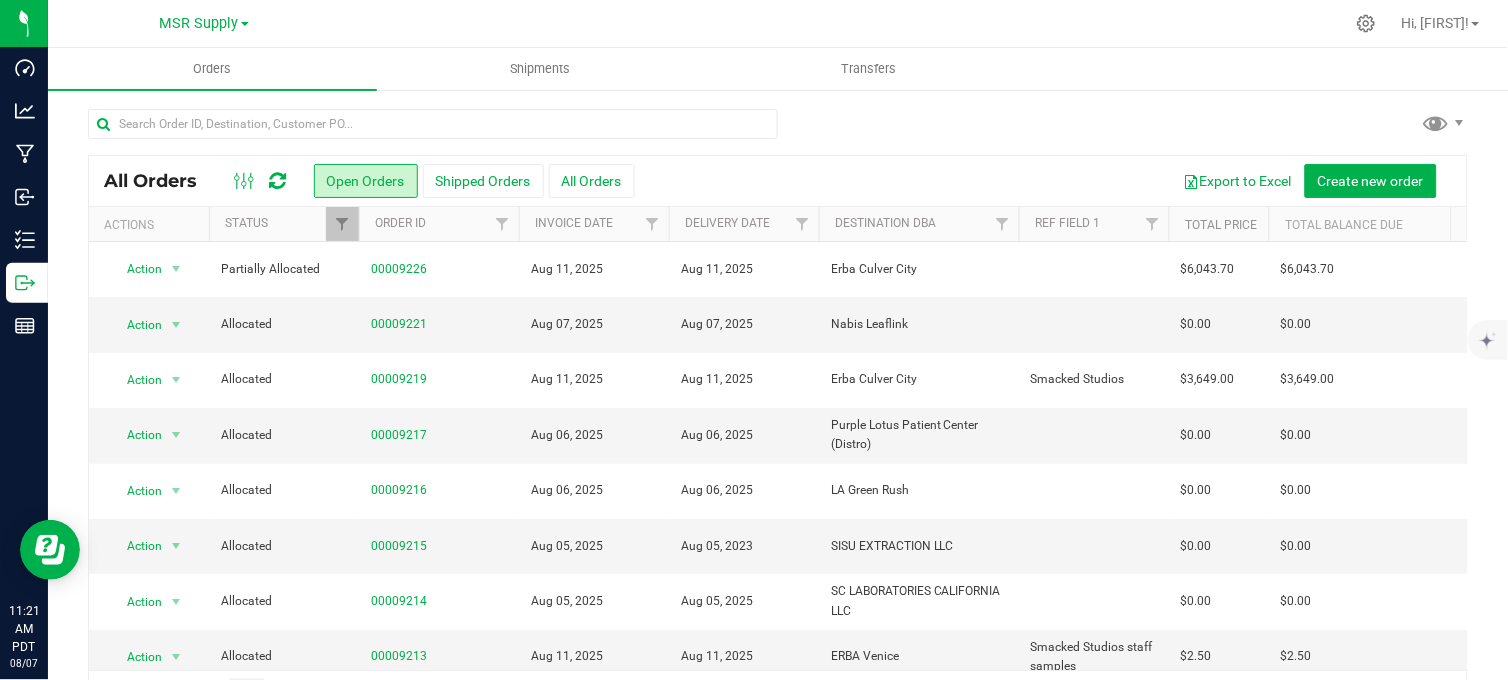 click on "MSR Supply   MSR Supply   Nabis" at bounding box center [204, 23] 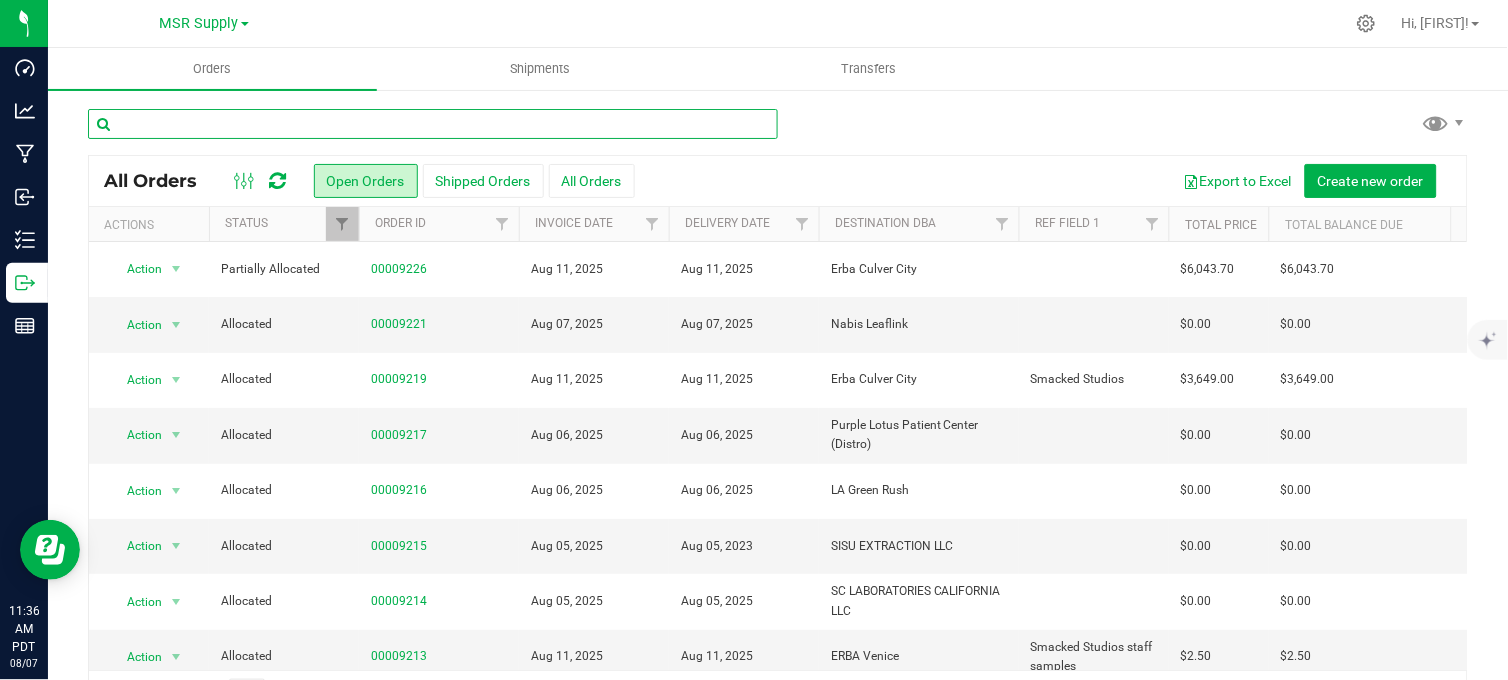 click at bounding box center [433, 124] 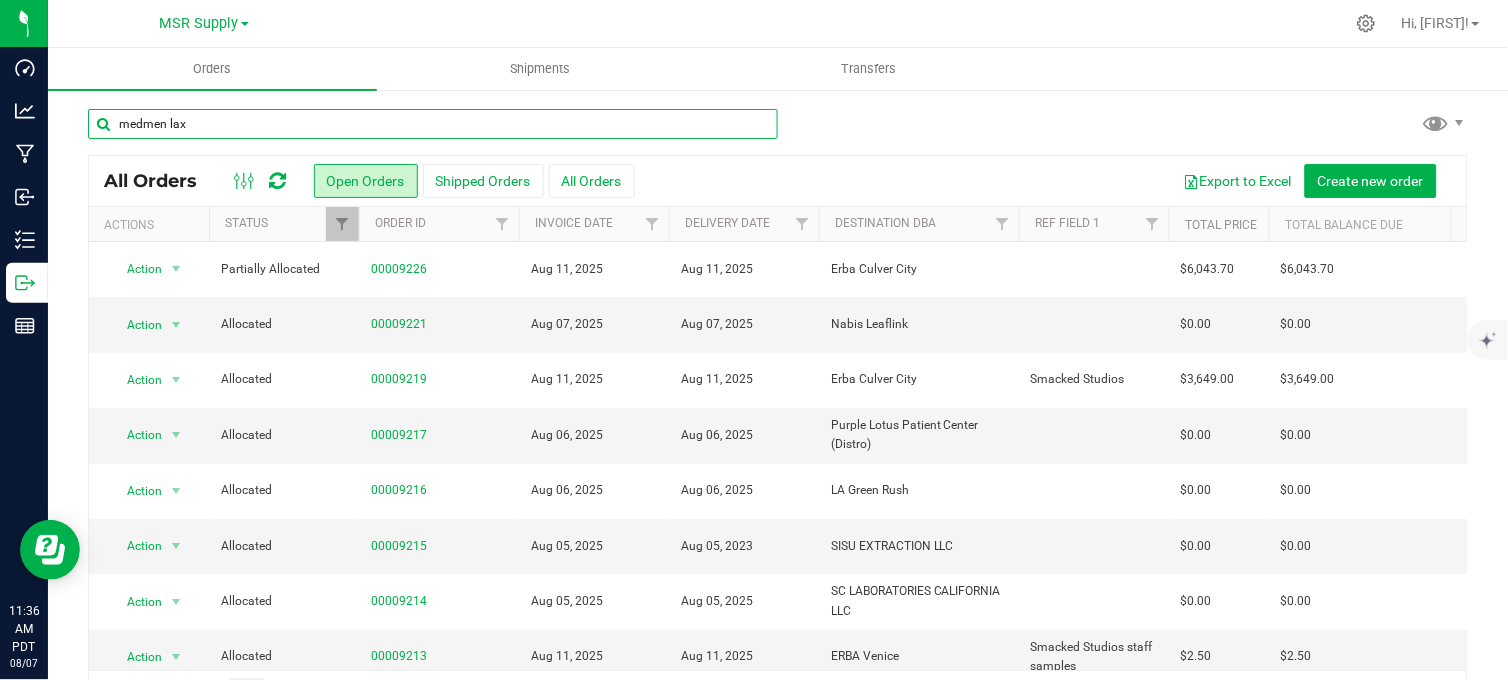 type on "medmen lax" 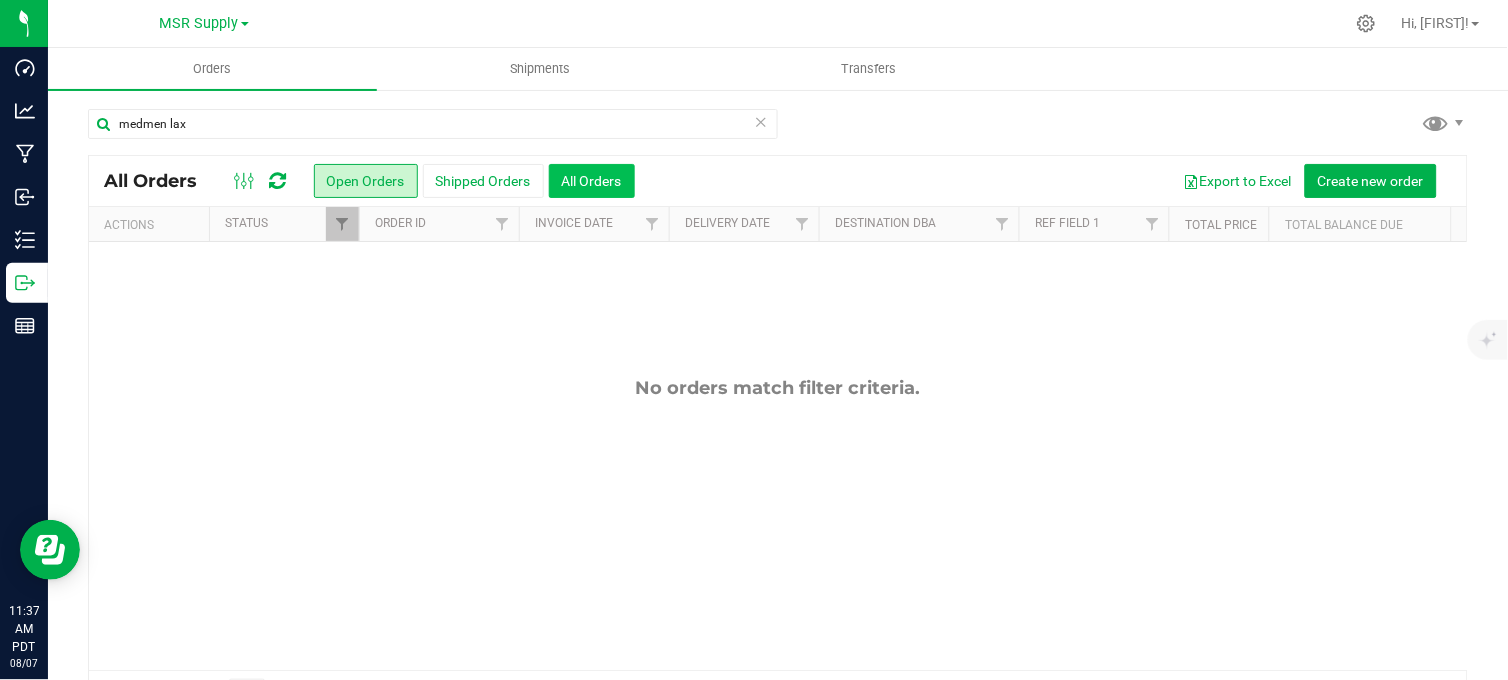 click on "All Orders" at bounding box center (592, 181) 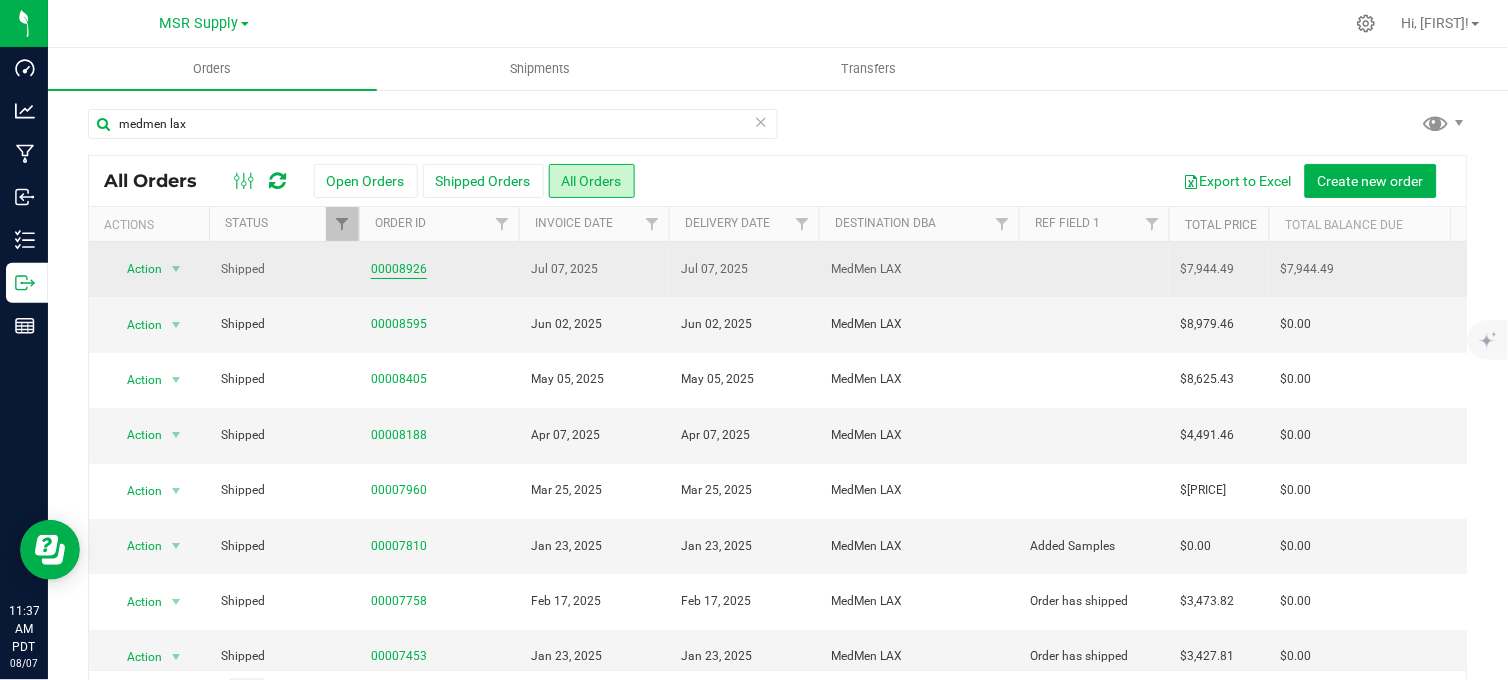 click on "00008926" at bounding box center [399, 269] 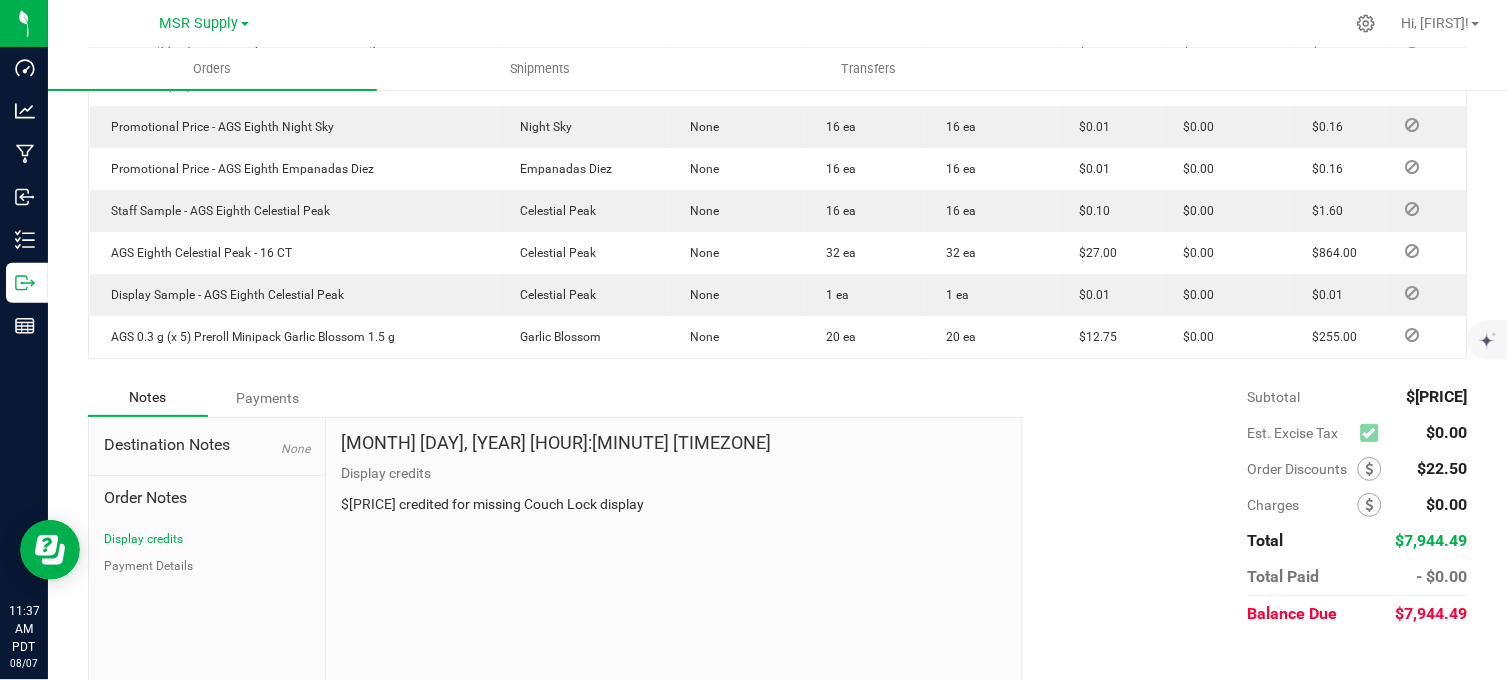scroll, scrollTop: 1547, scrollLeft: 0, axis: vertical 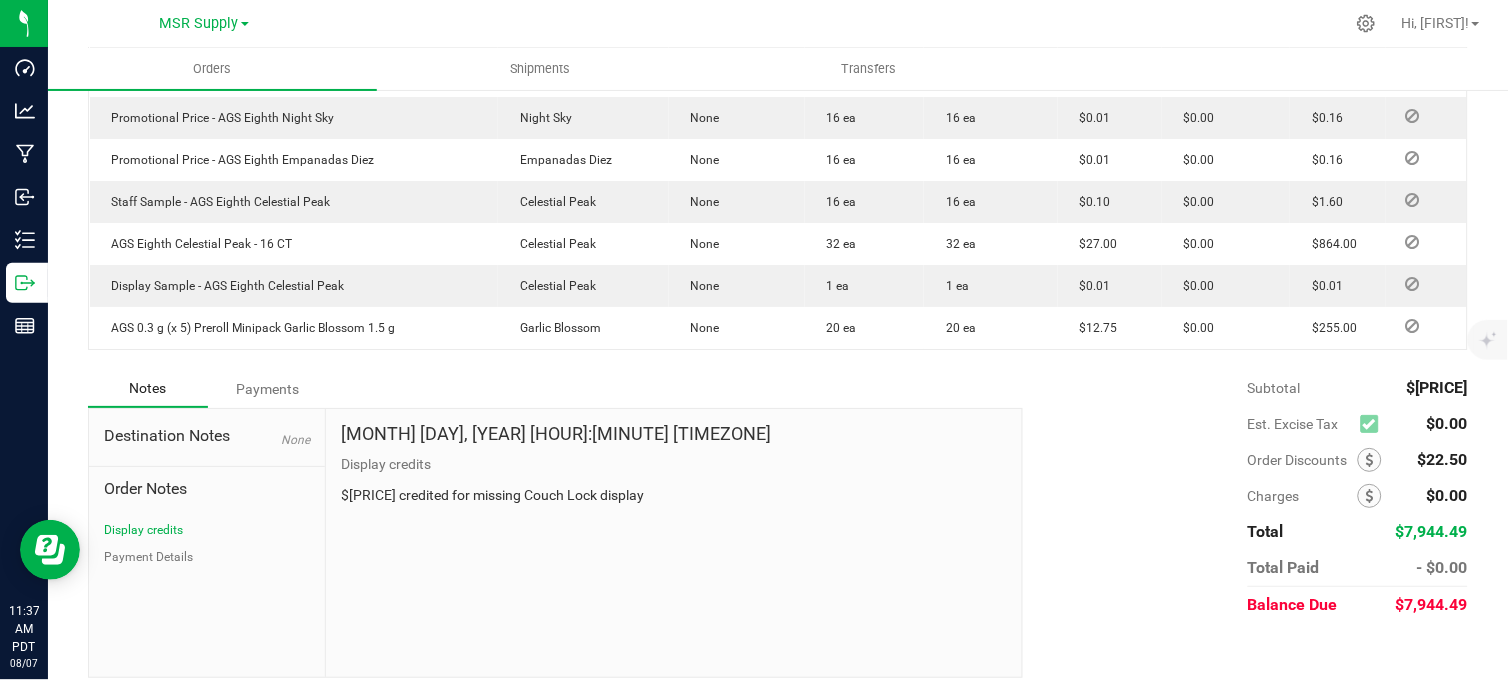 click on "Notes
Payments" at bounding box center (548, 389) 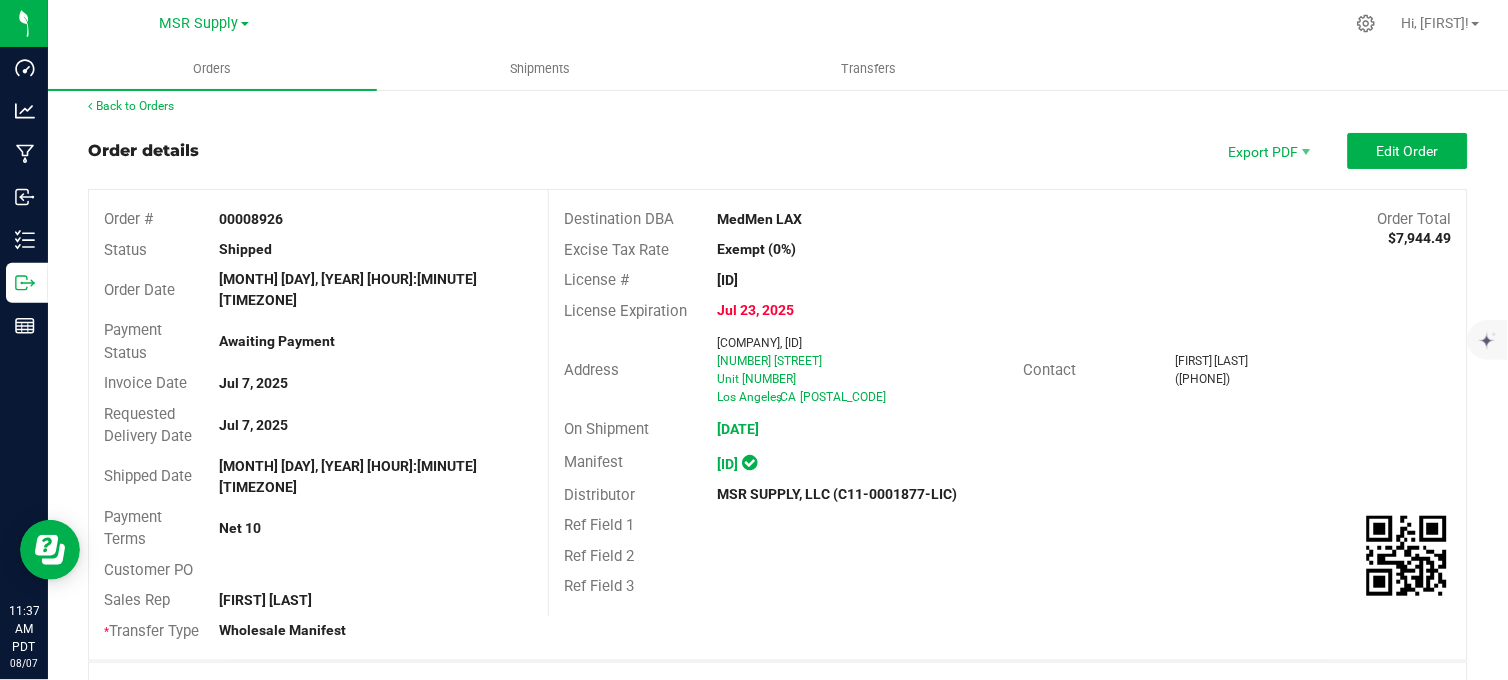 scroll, scrollTop: 0, scrollLeft: 0, axis: both 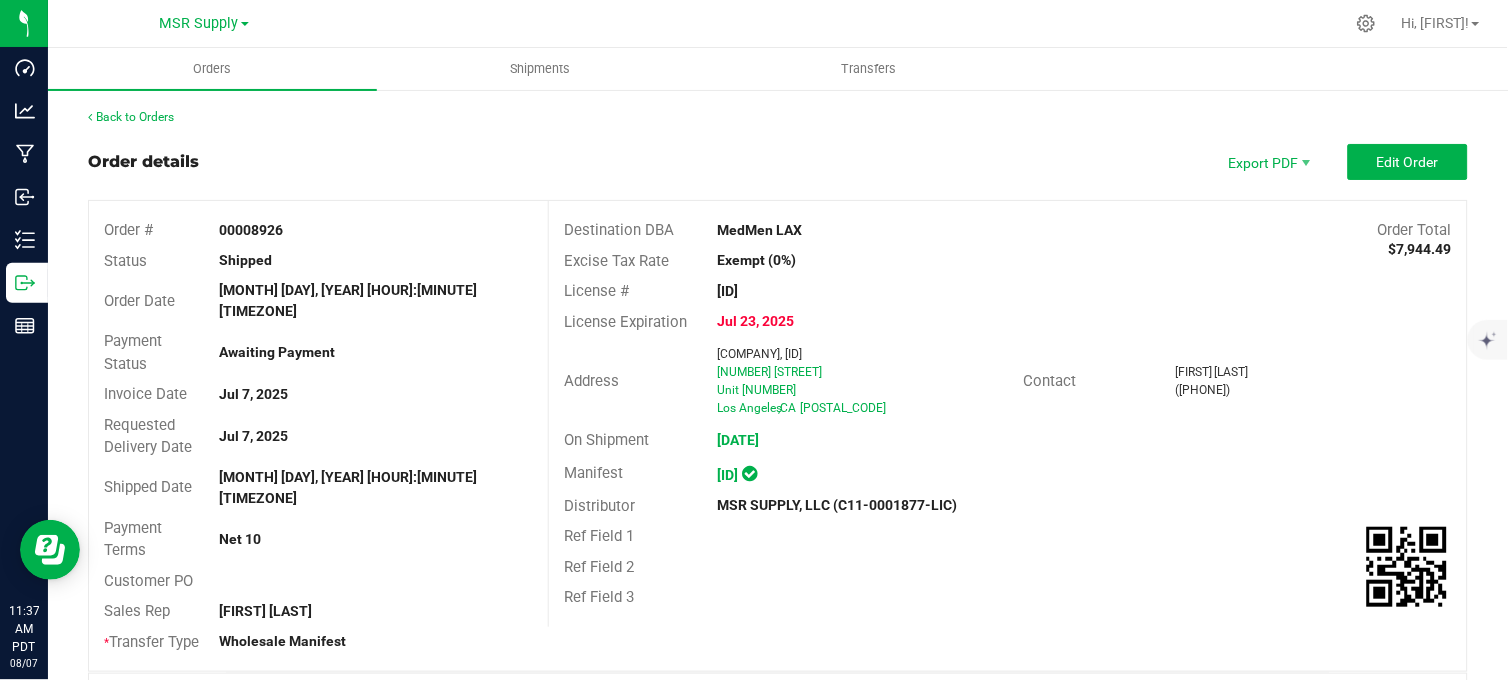 click on "Order details   Export PDF   Edit Order" at bounding box center [778, 162] 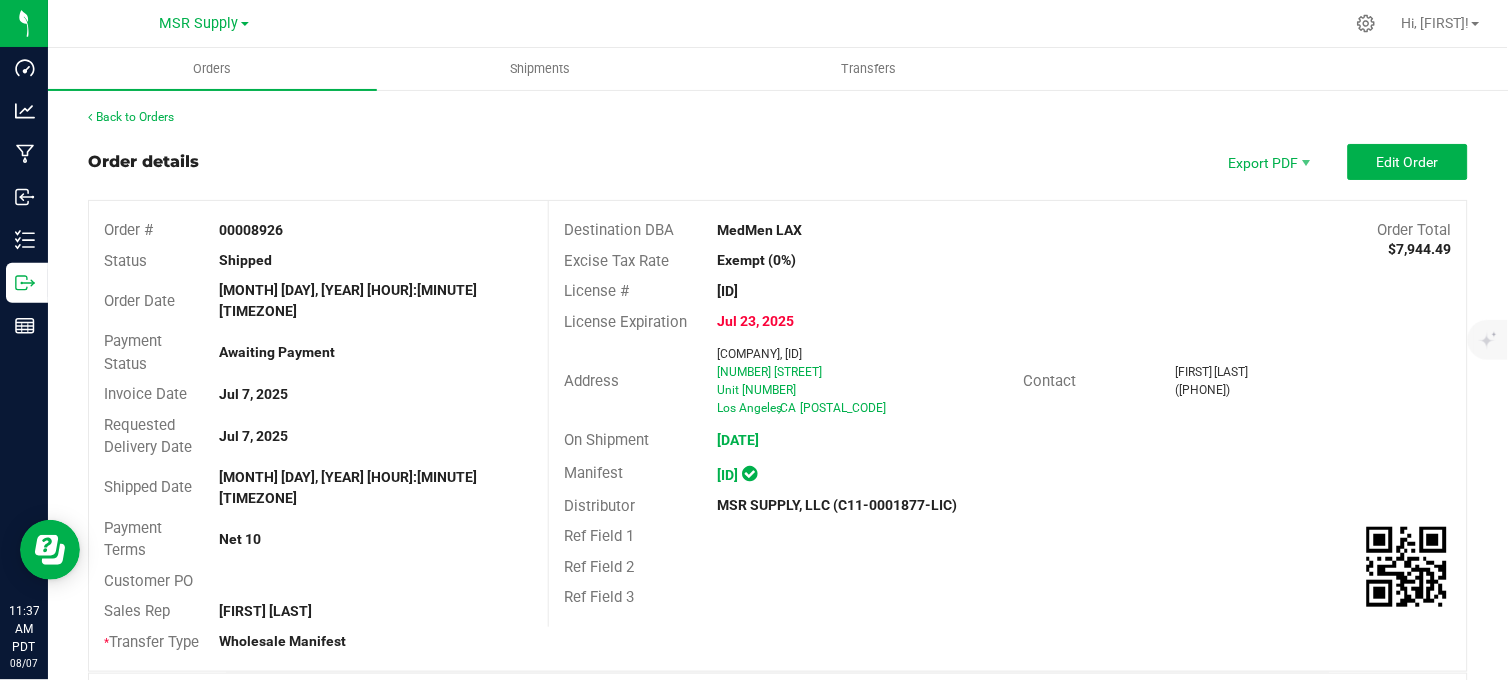 click on "Order details   Export PDF   Edit Order" at bounding box center [778, 162] 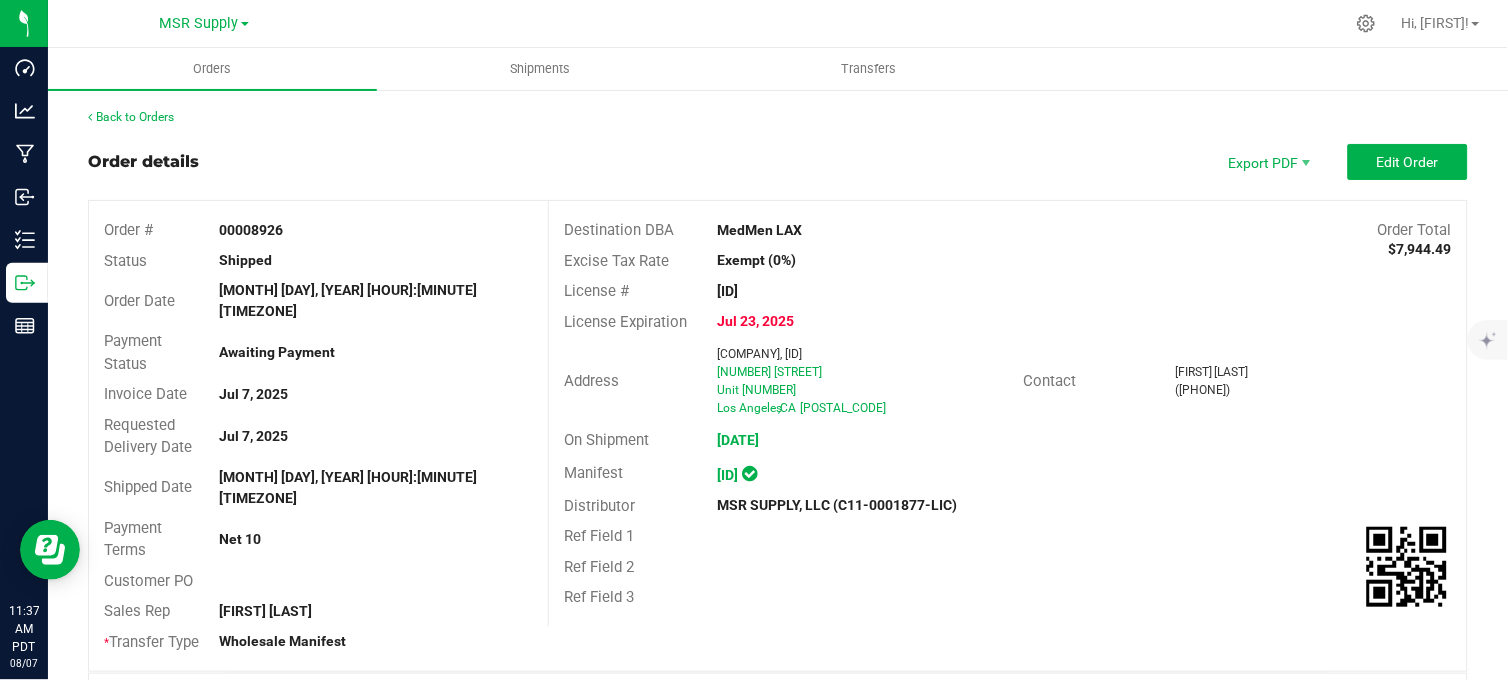 drag, startPoint x: 445, startPoint y: 125, endPoint x: 512, endPoint y: 165, distance: 78.03204 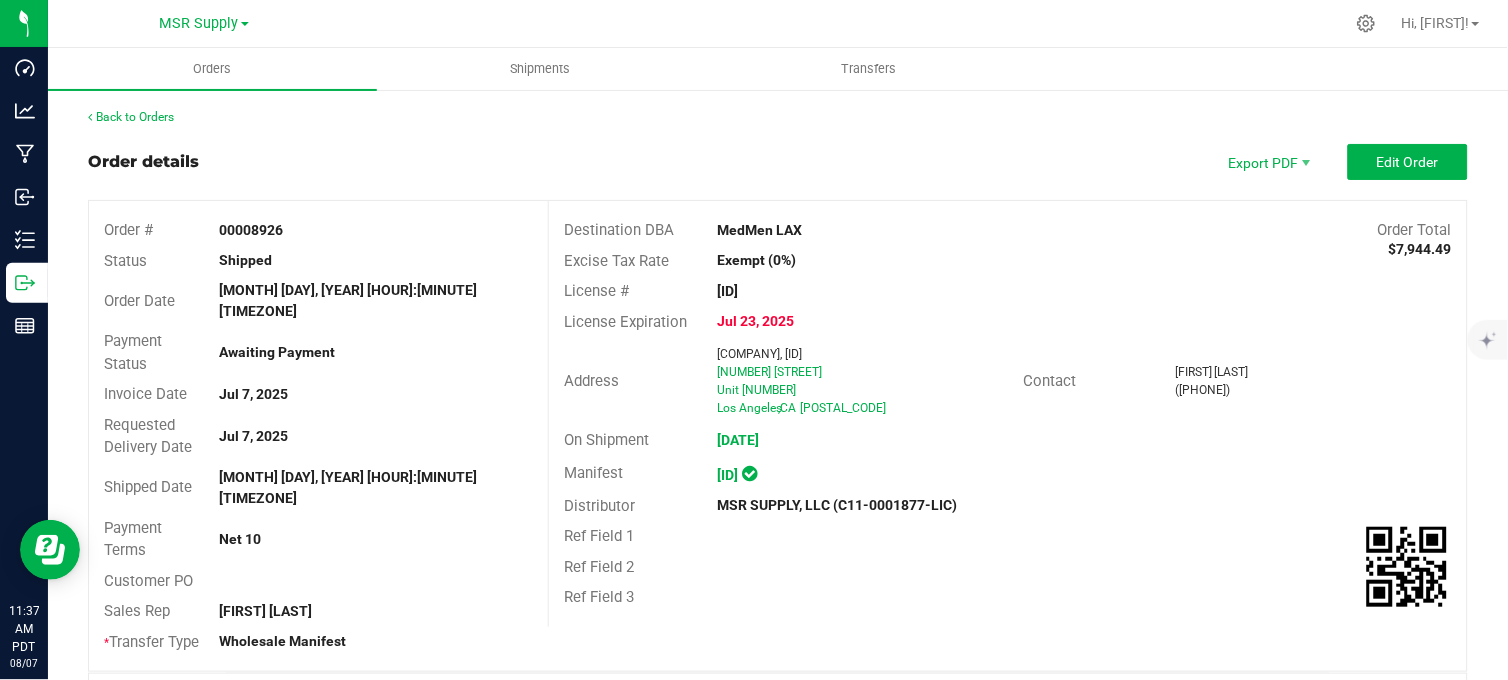 click on "Back to Orders" at bounding box center (778, 117) 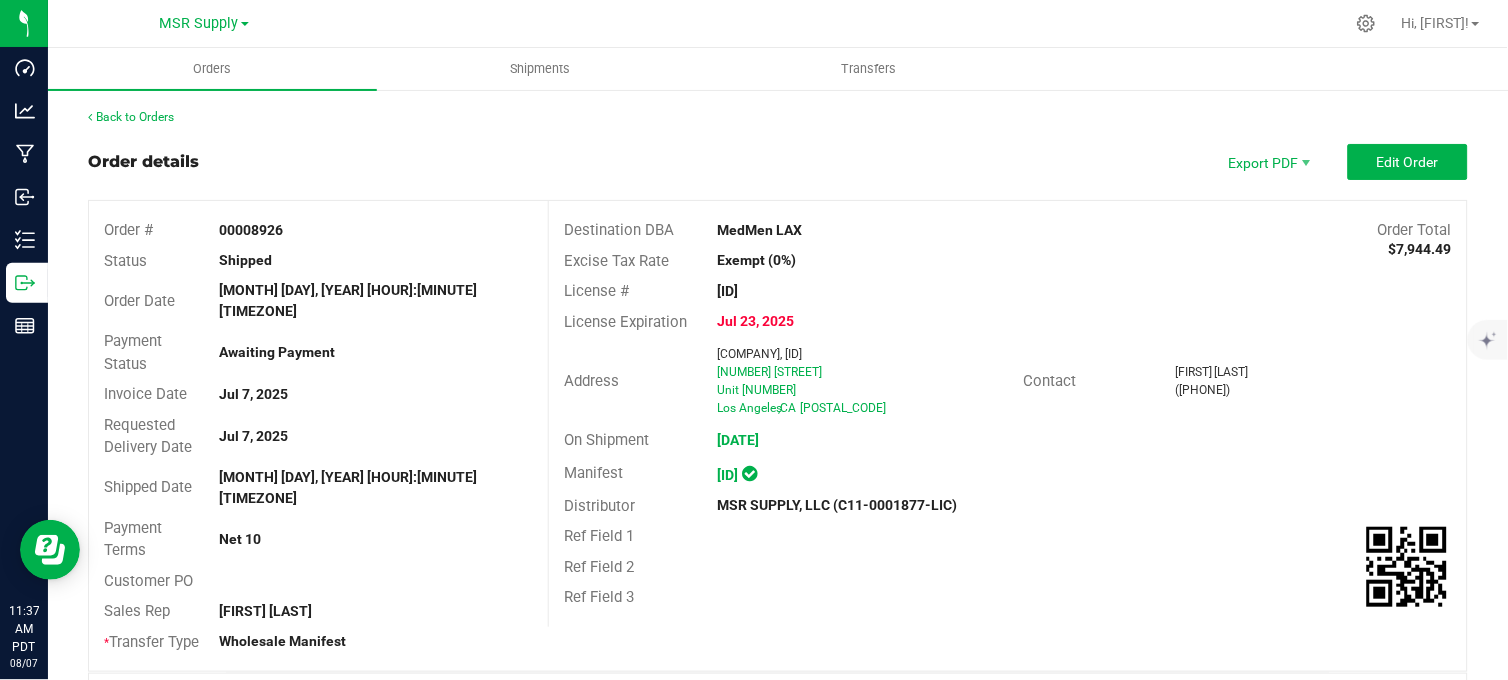 click on "Order details   Export PDF   Edit Order" at bounding box center (778, 162) 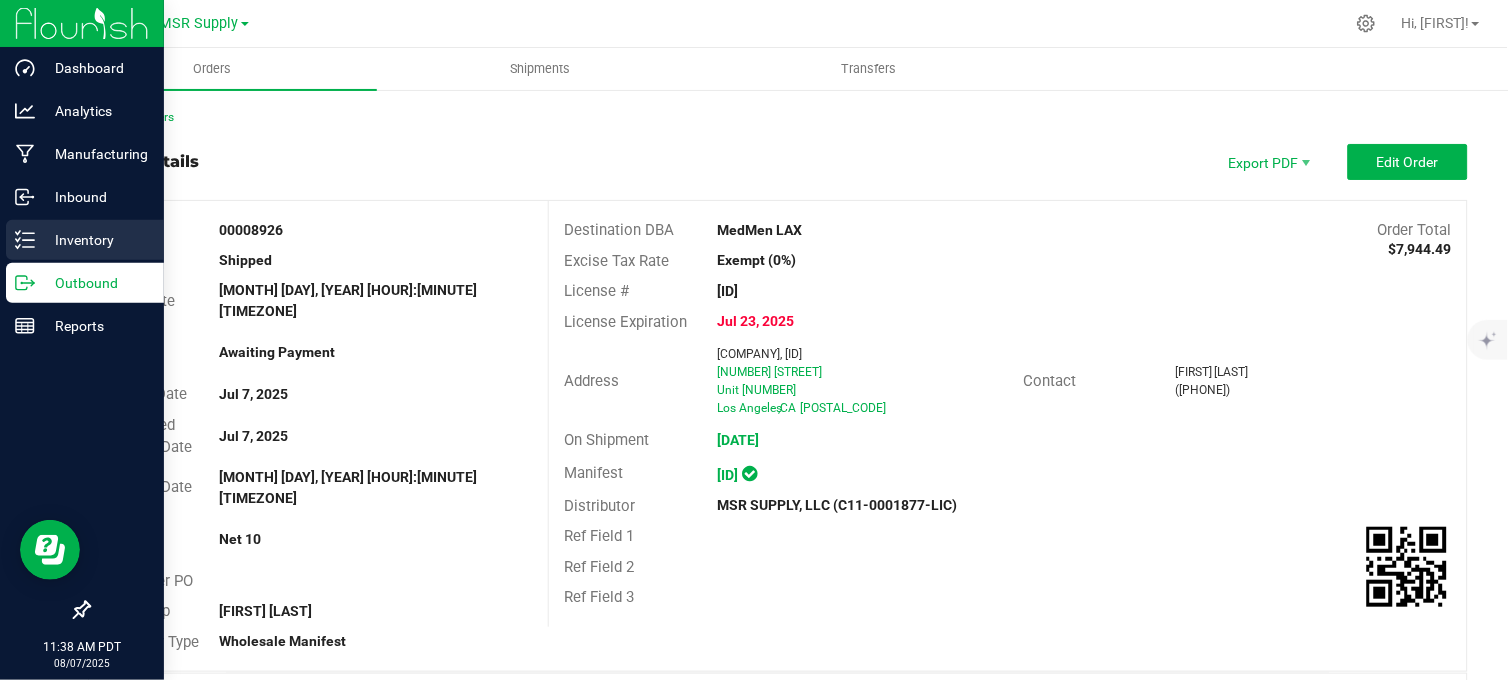 click on "Inventory" at bounding box center [95, 240] 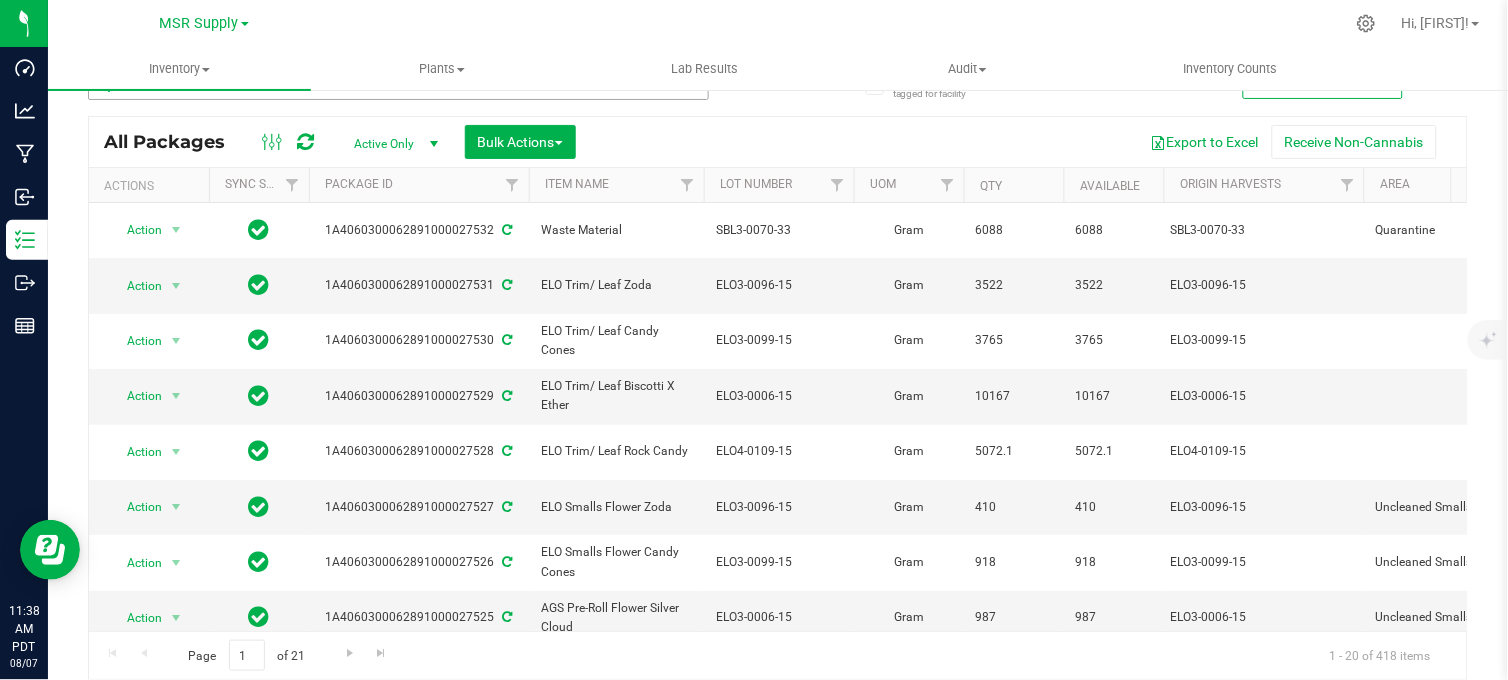 scroll, scrollTop: 0, scrollLeft: 0, axis: both 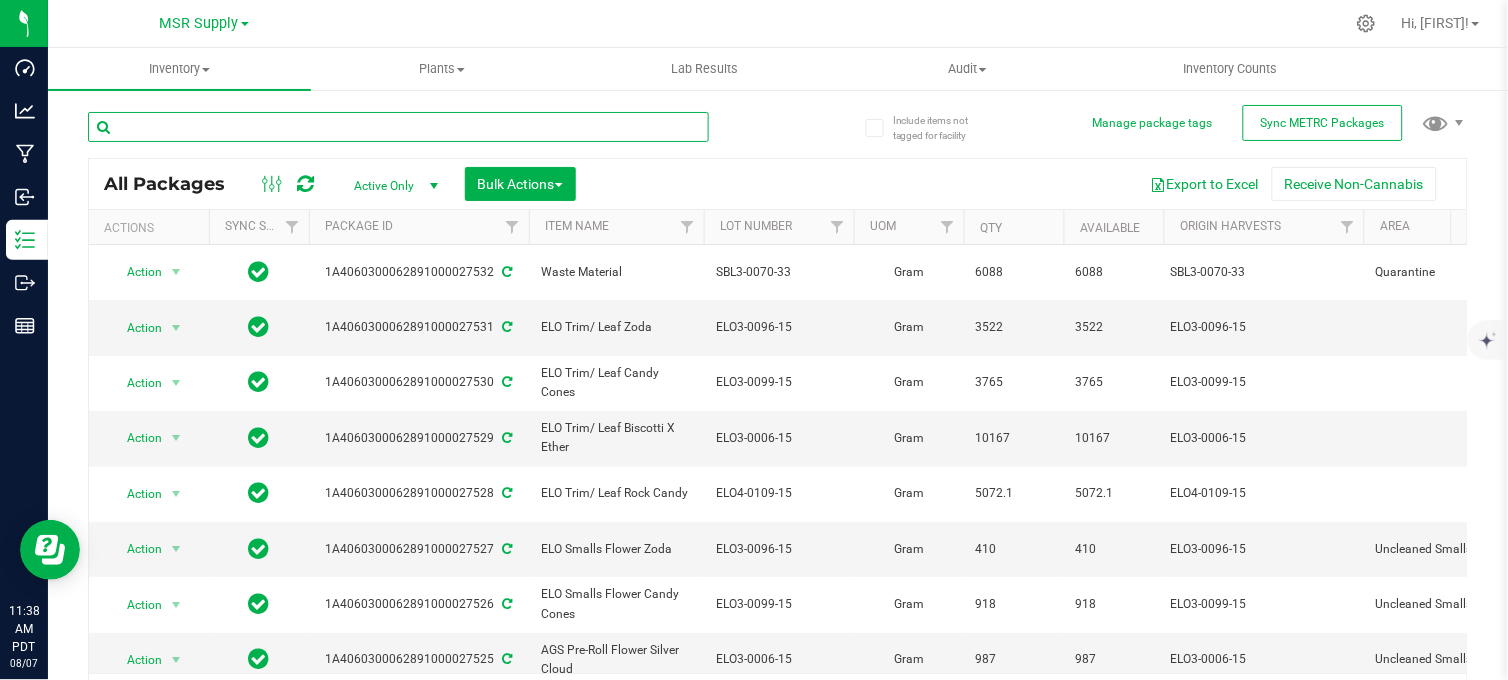 click at bounding box center (398, 127) 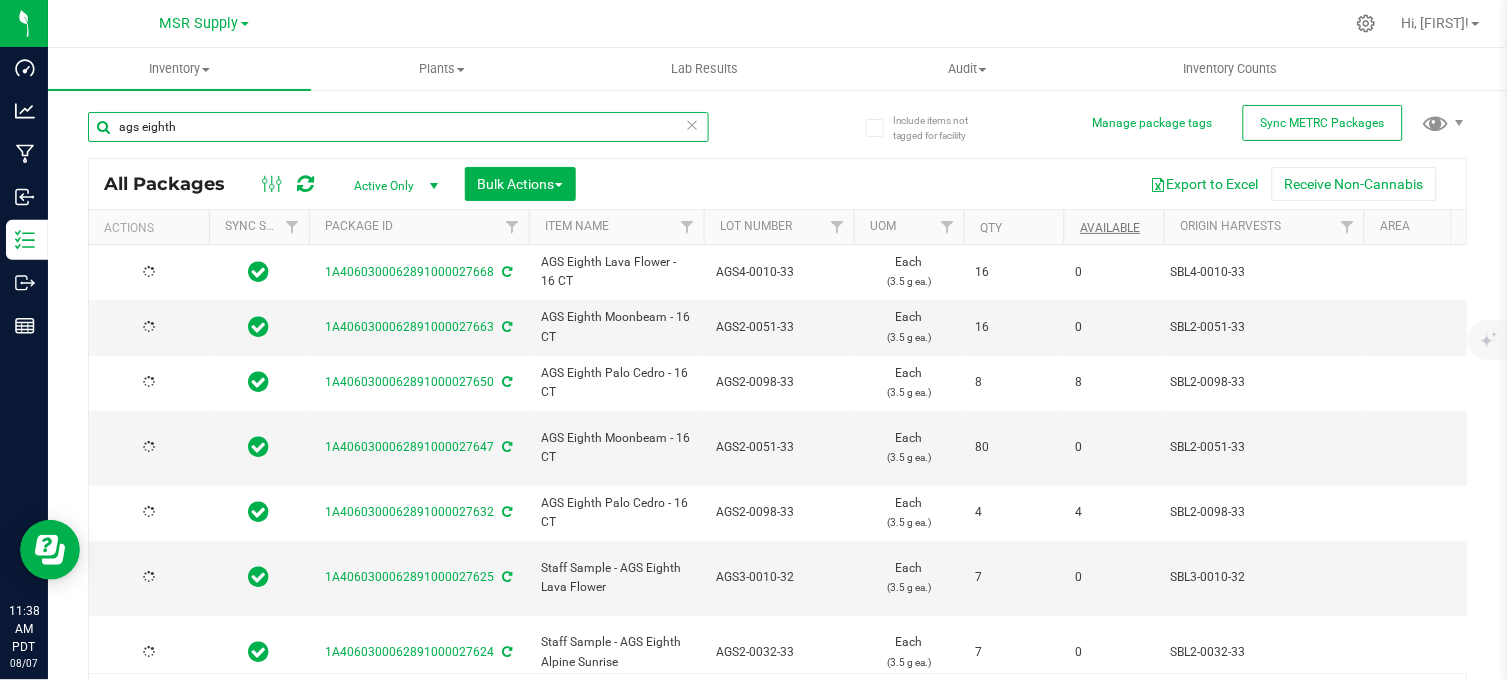 type on "ags eighth" 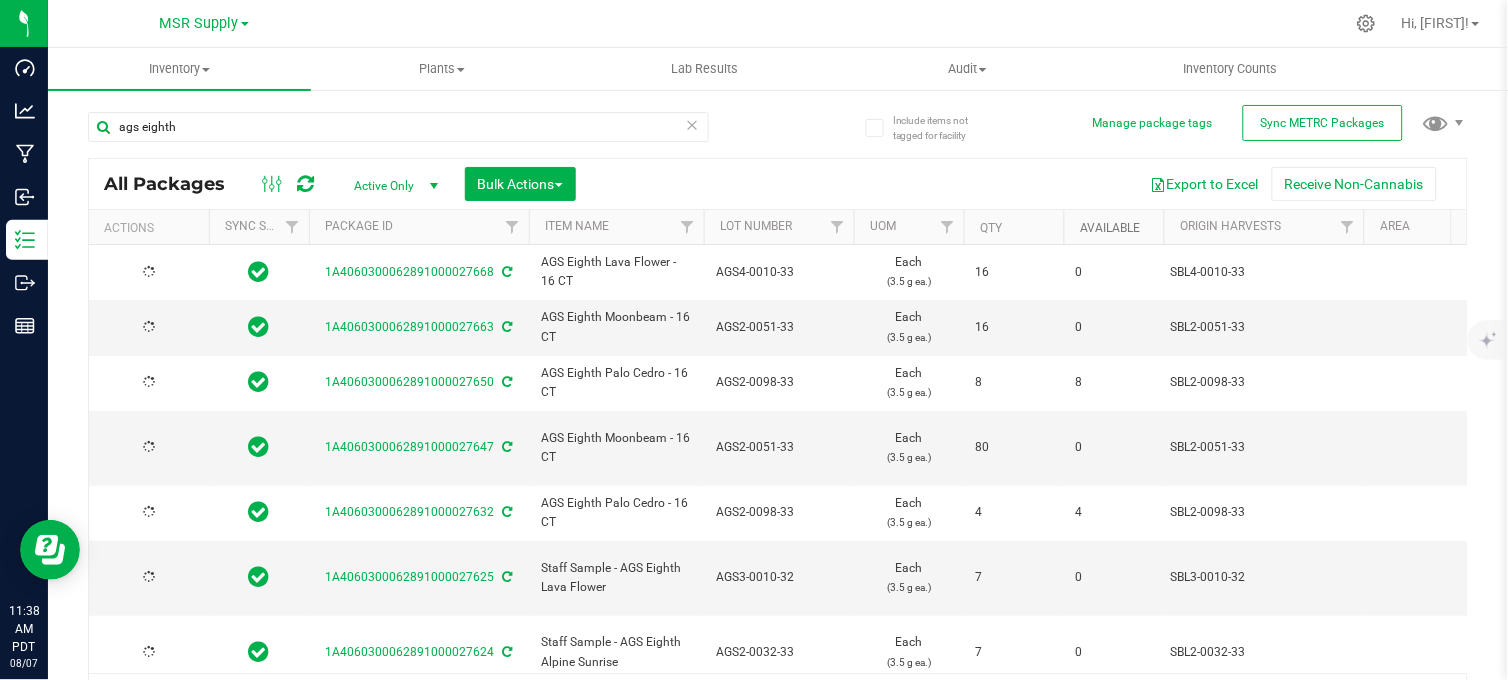 click on "Available" at bounding box center [1110, 228] 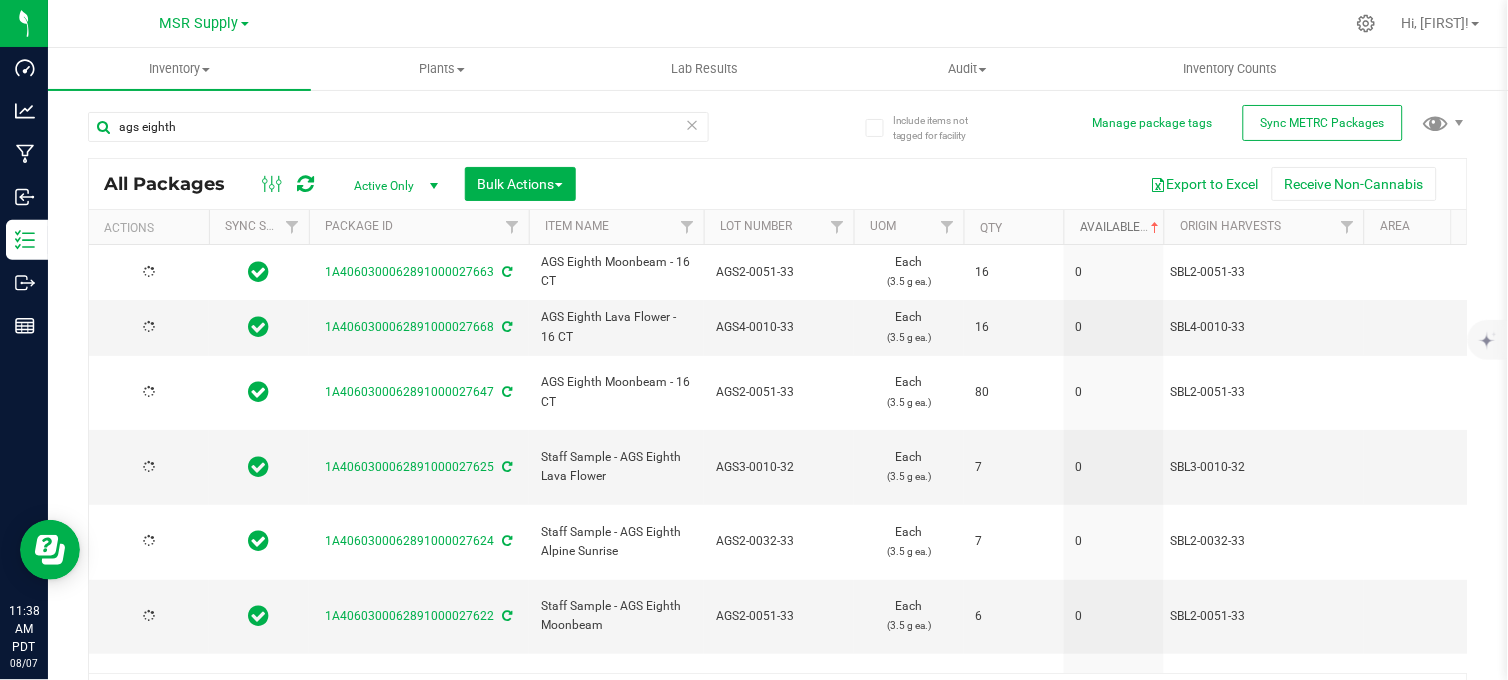 click on "Available" at bounding box center [1121, 227] 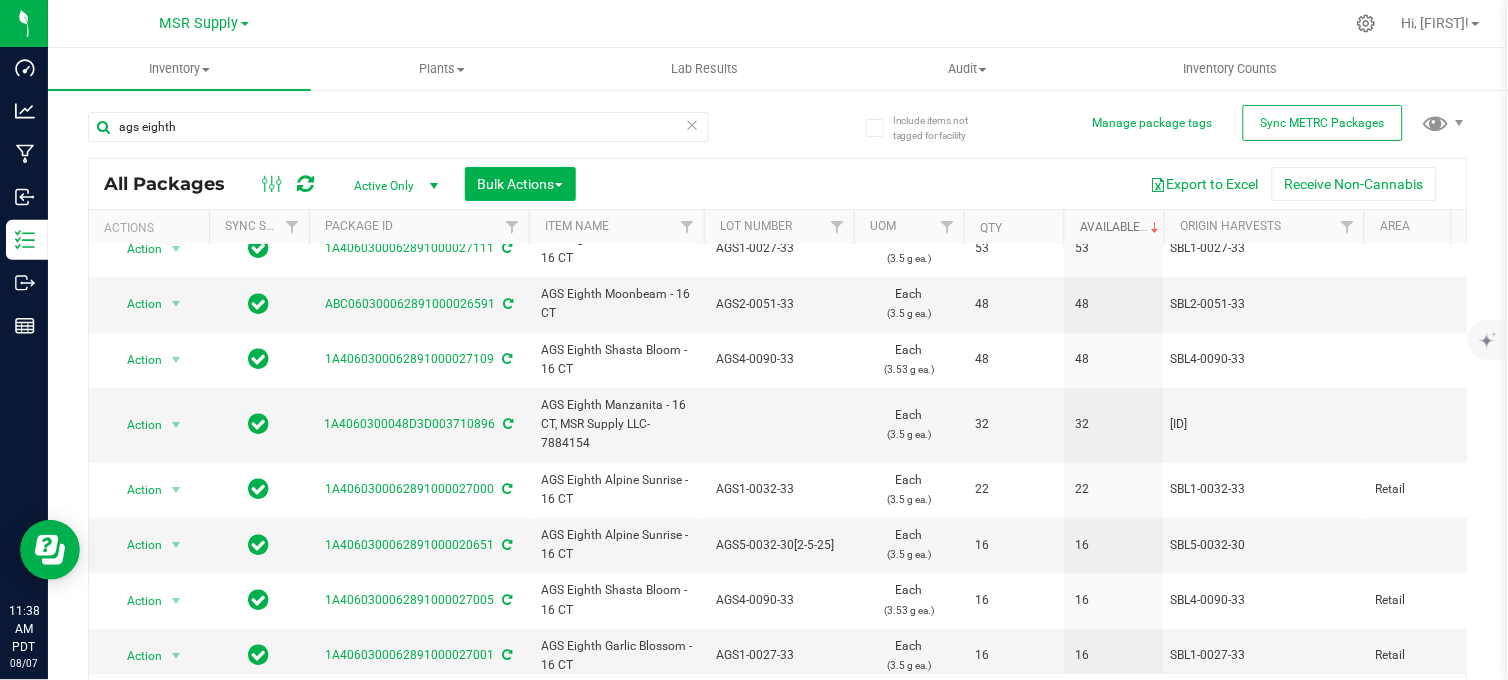 scroll, scrollTop: 0, scrollLeft: 0, axis: both 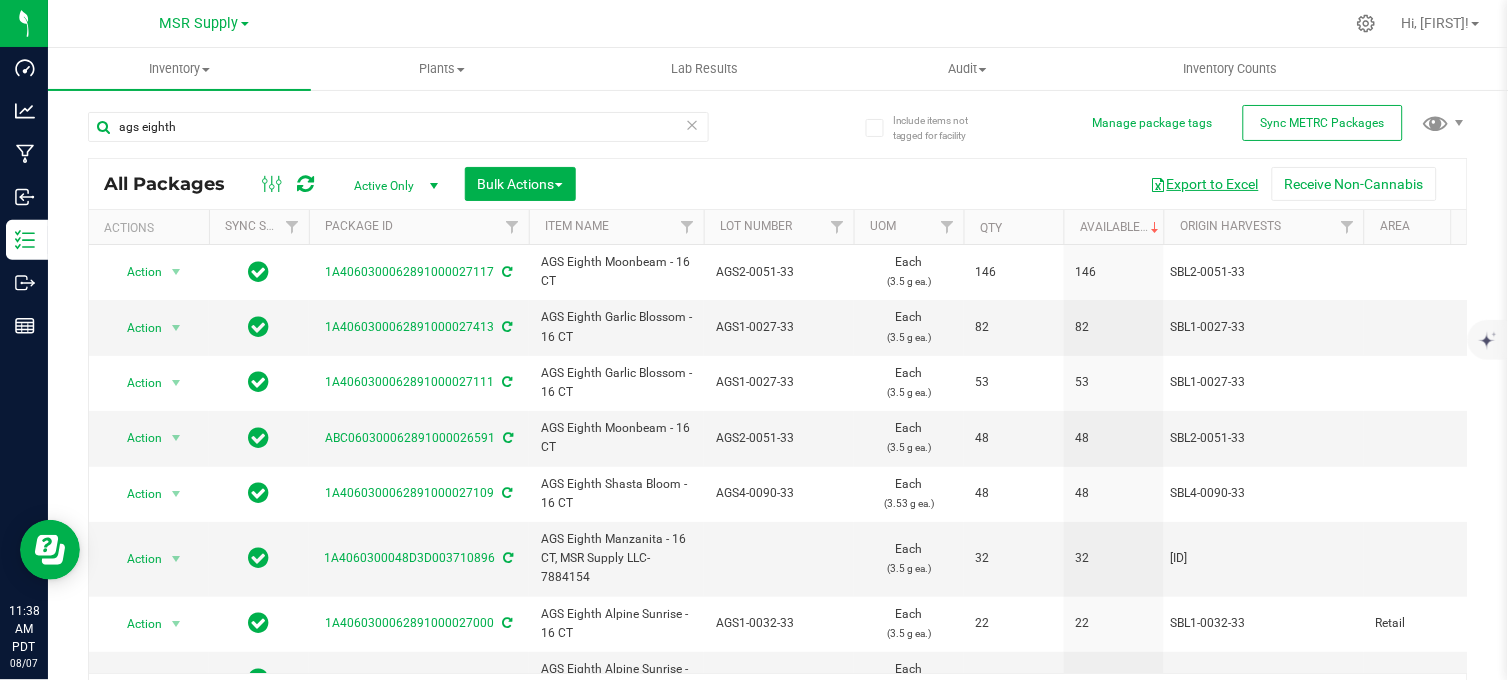 click on "Export to Excel" at bounding box center [1205, 184] 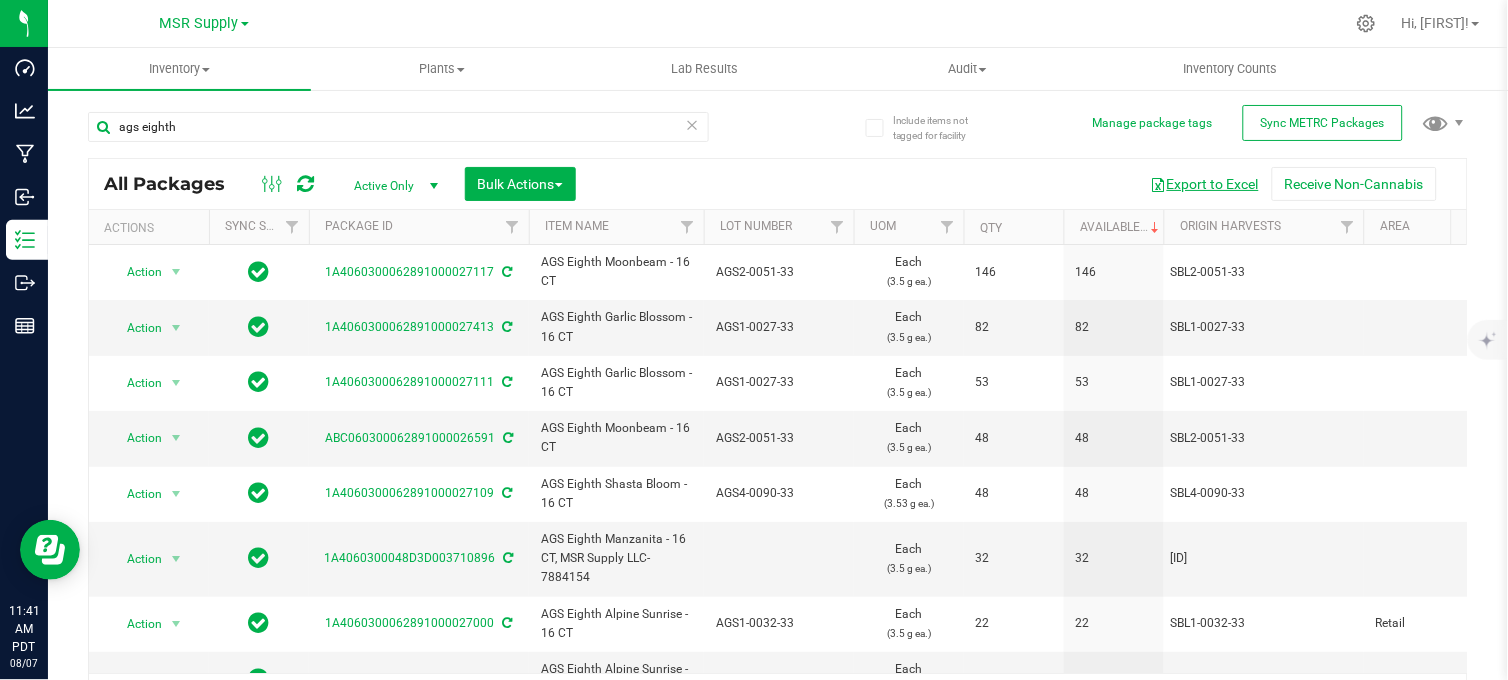 click on "Export to Excel" at bounding box center (1205, 184) 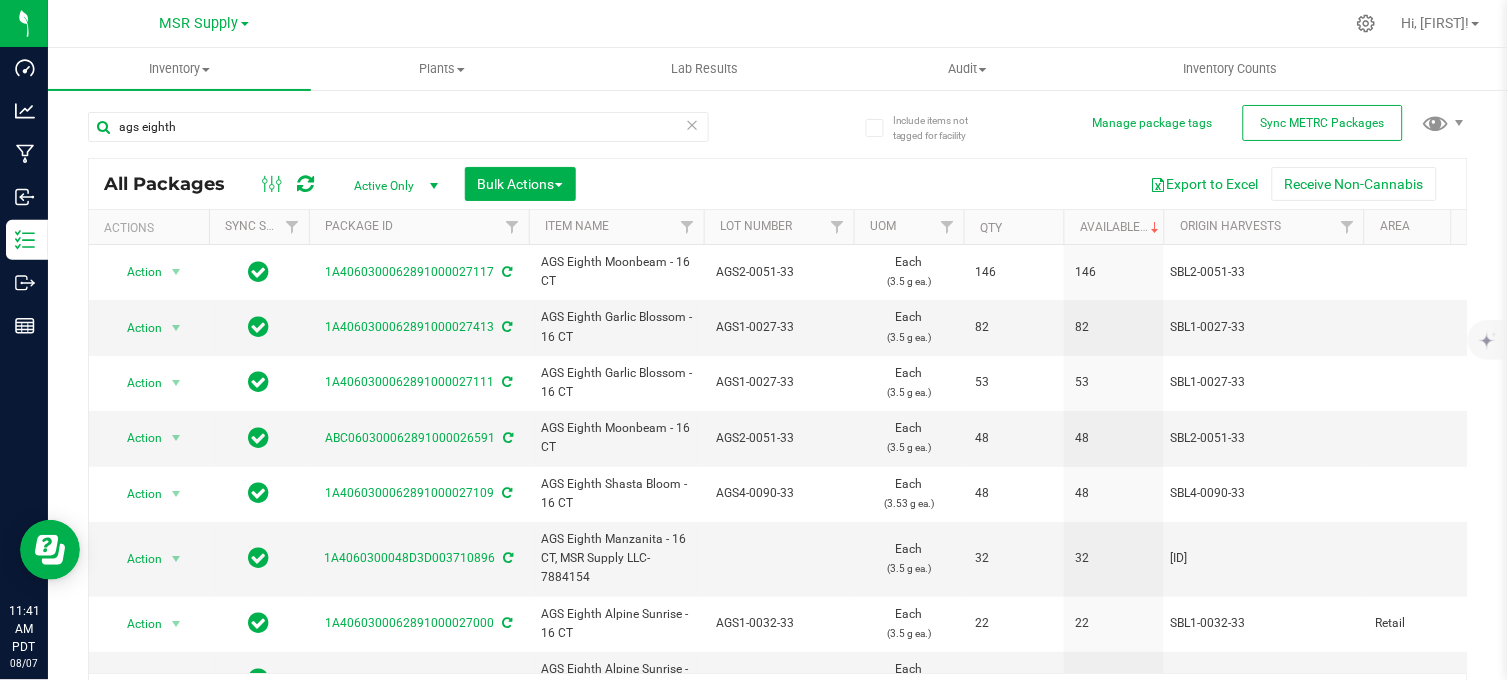 drag, startPoint x: 748, startPoint y: 11, endPoint x: 693, endPoint y: 44, distance: 64.14047 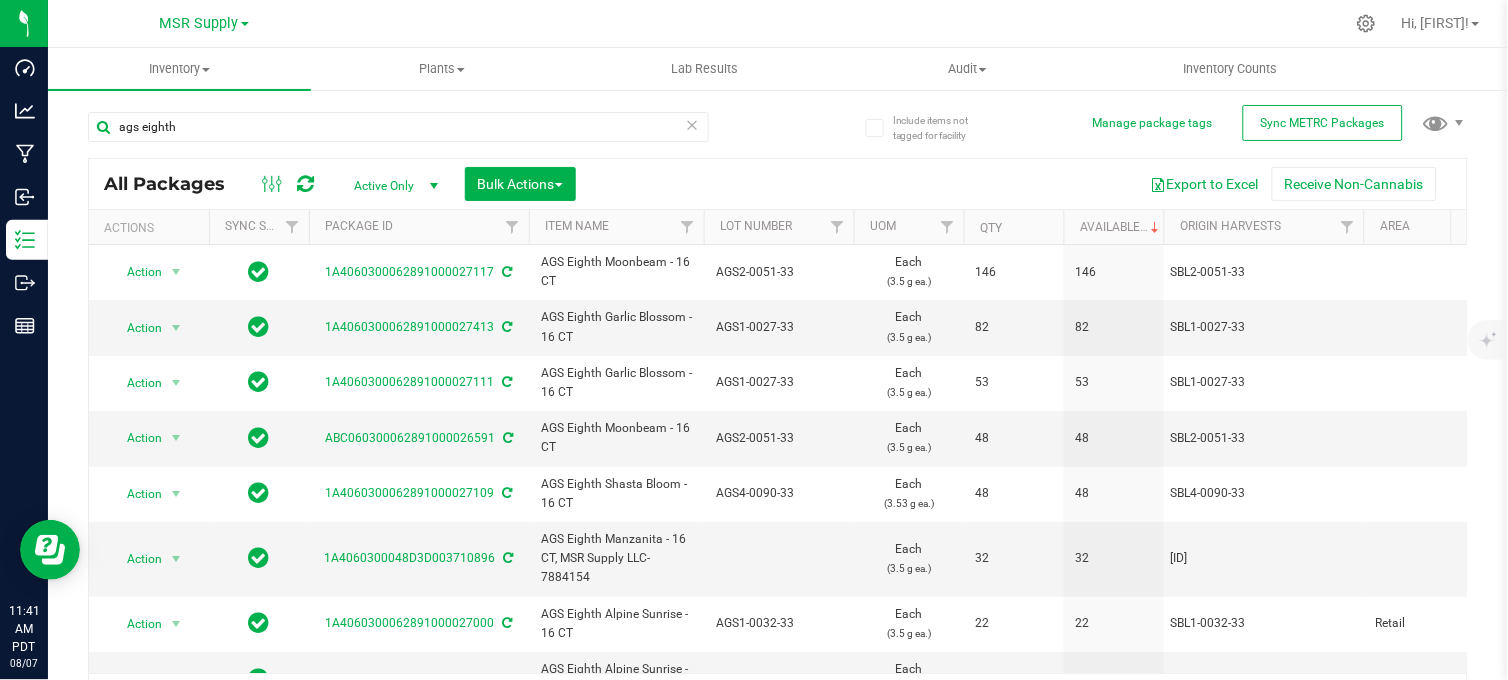 click at bounding box center [851, 23] 